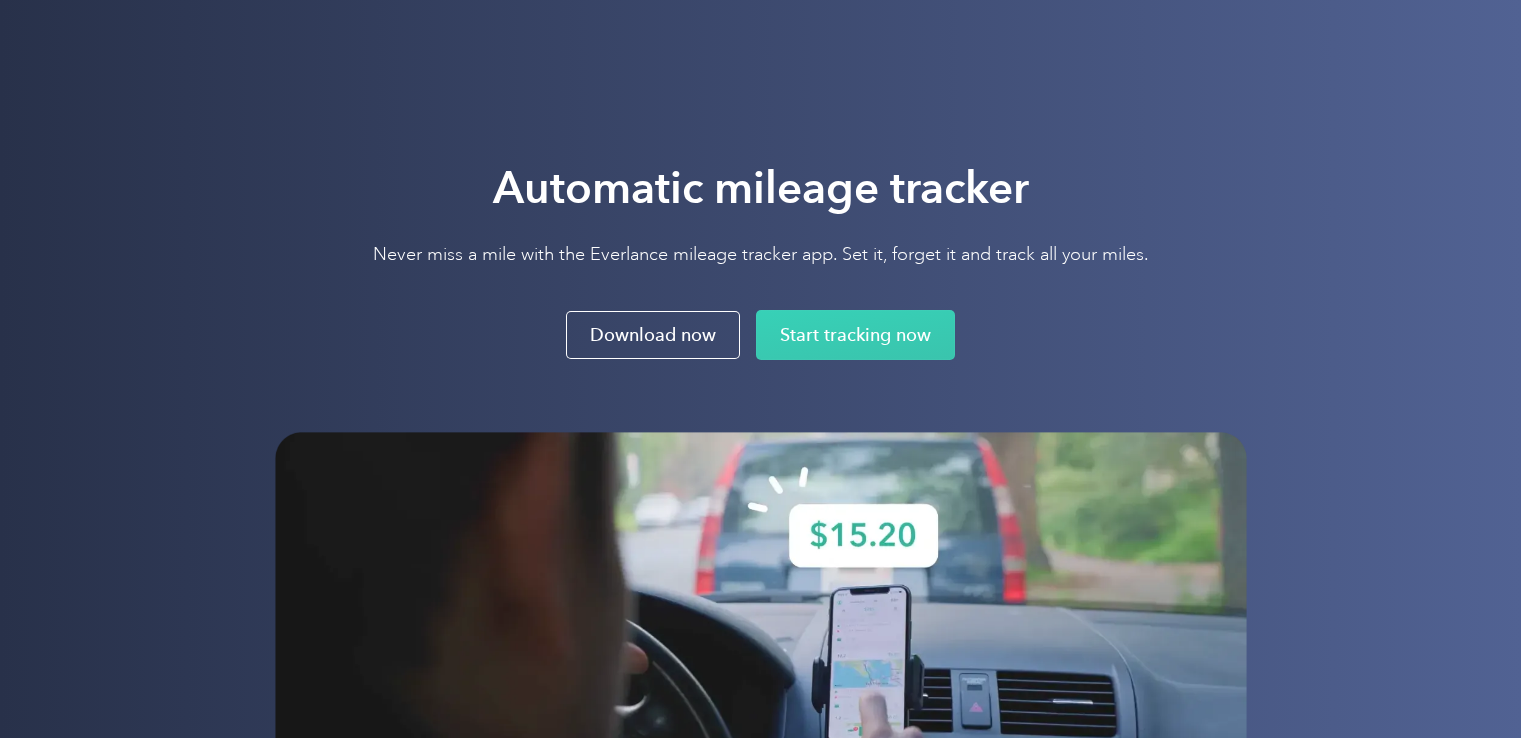 scroll, scrollTop: 0, scrollLeft: 0, axis: both 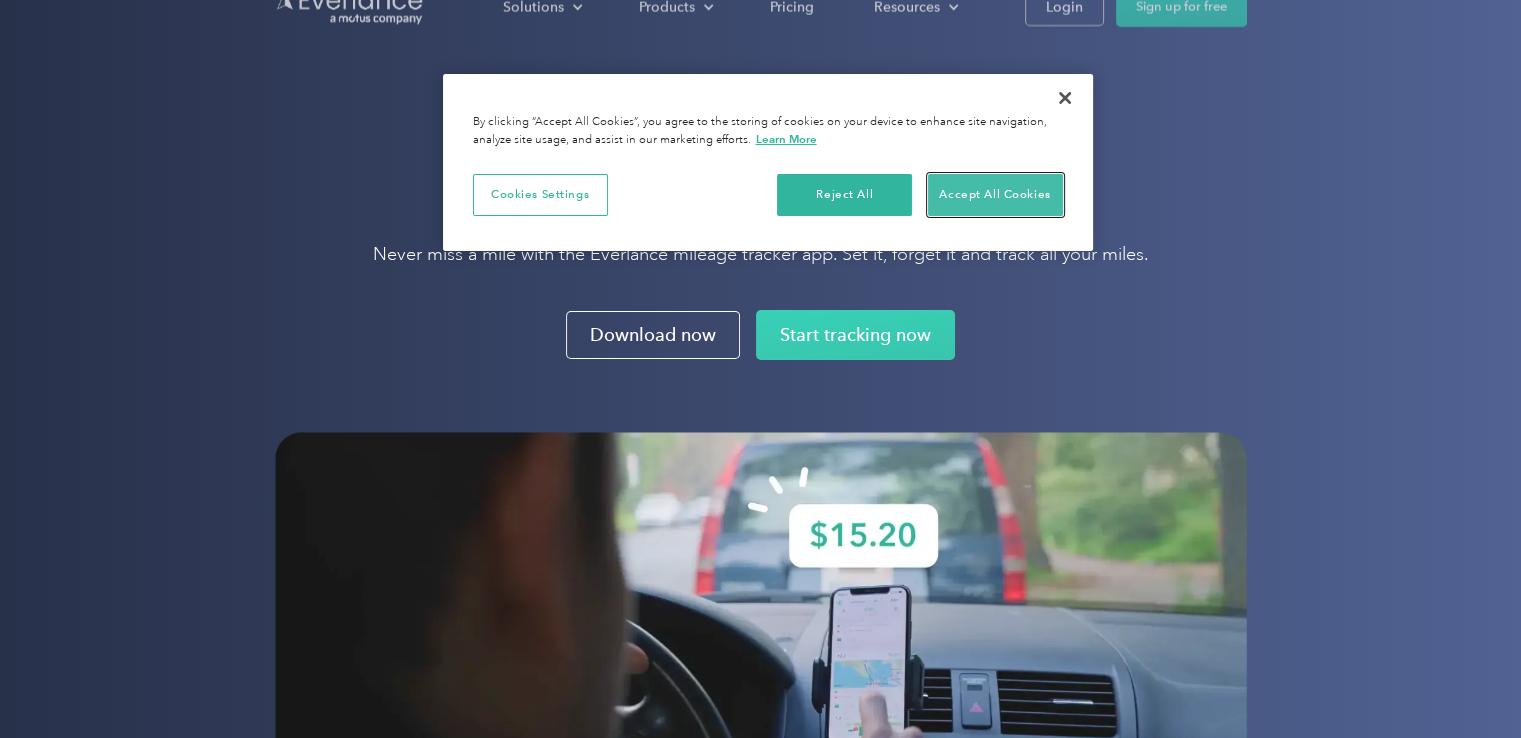 click on "Accept All Cookies" at bounding box center [995, 195] 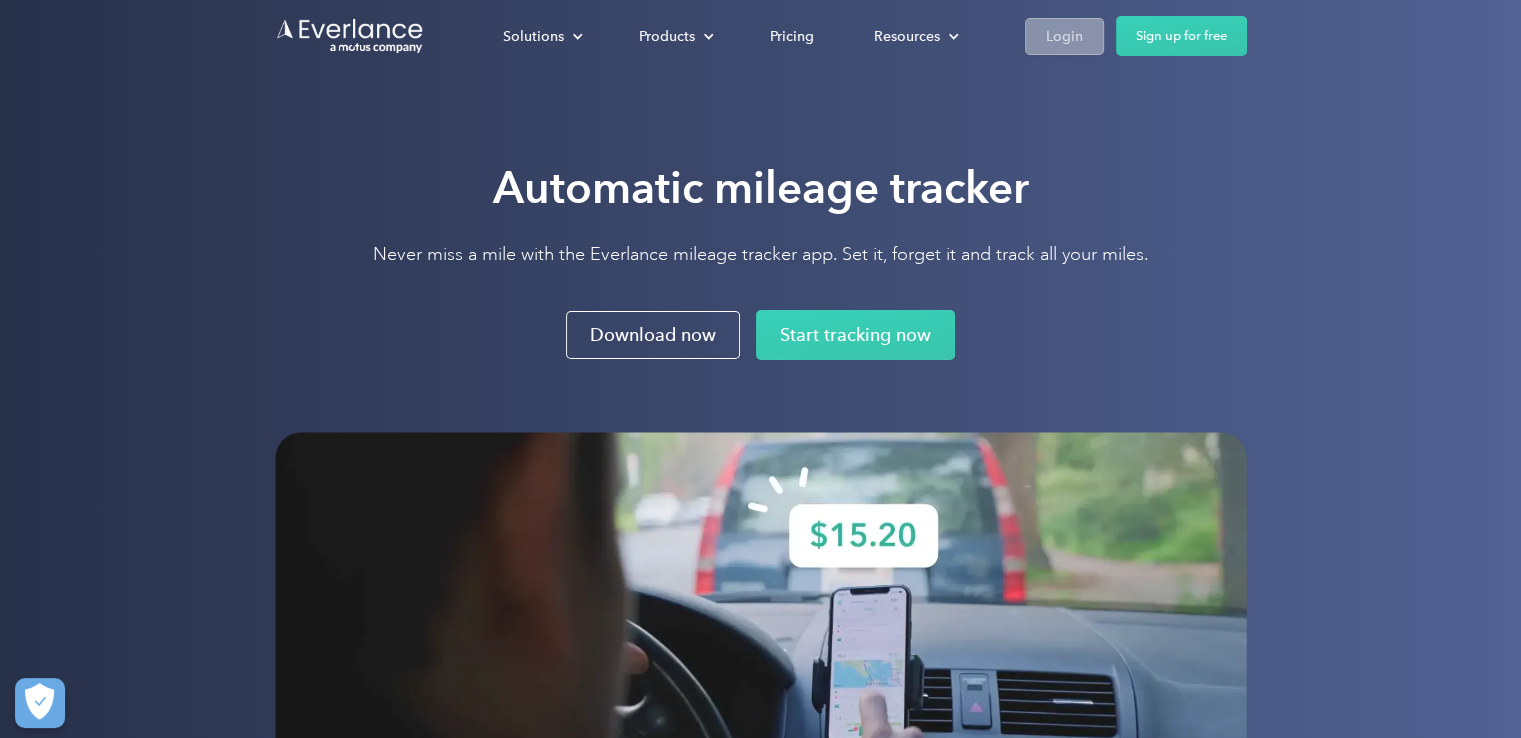click on "Login" at bounding box center (1064, 36) 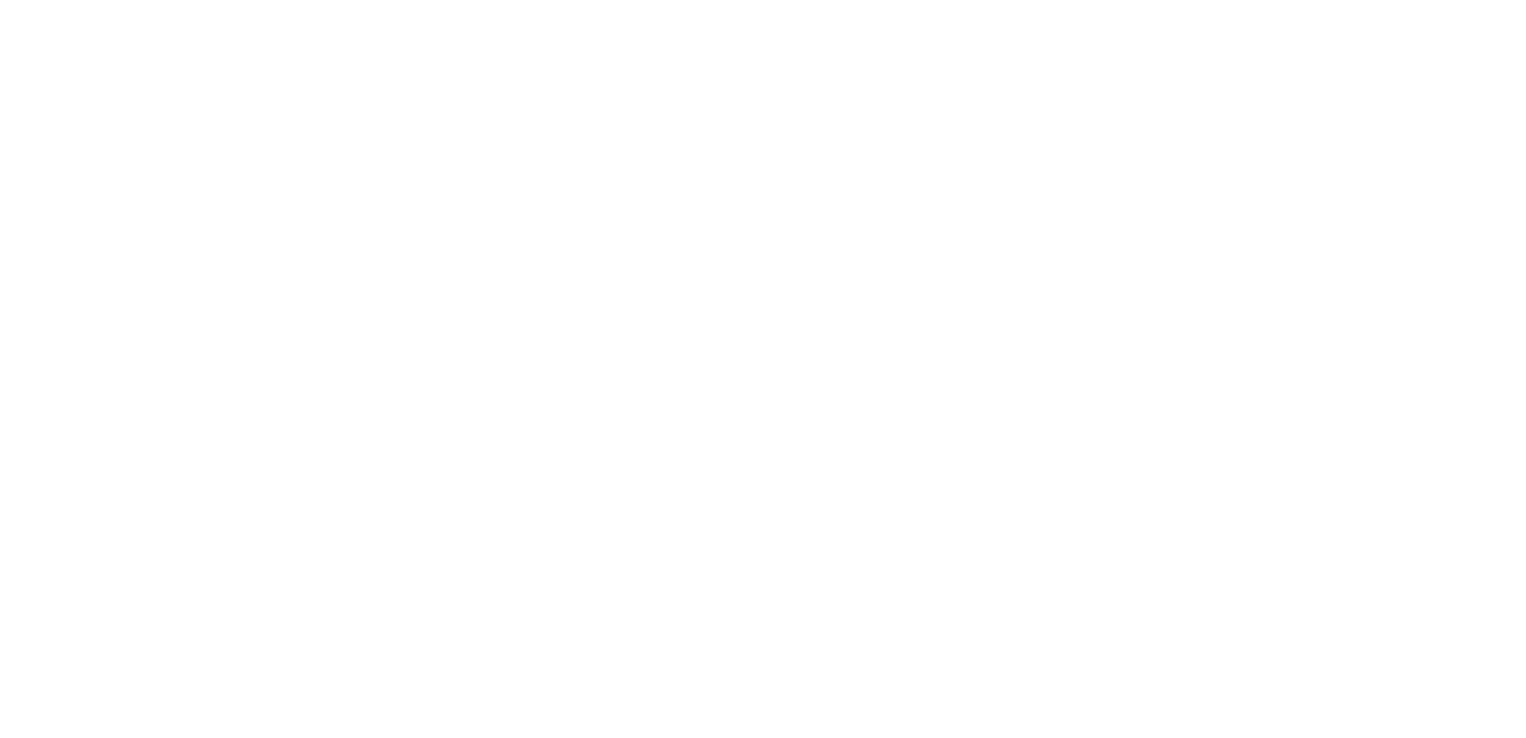 scroll, scrollTop: 0, scrollLeft: 0, axis: both 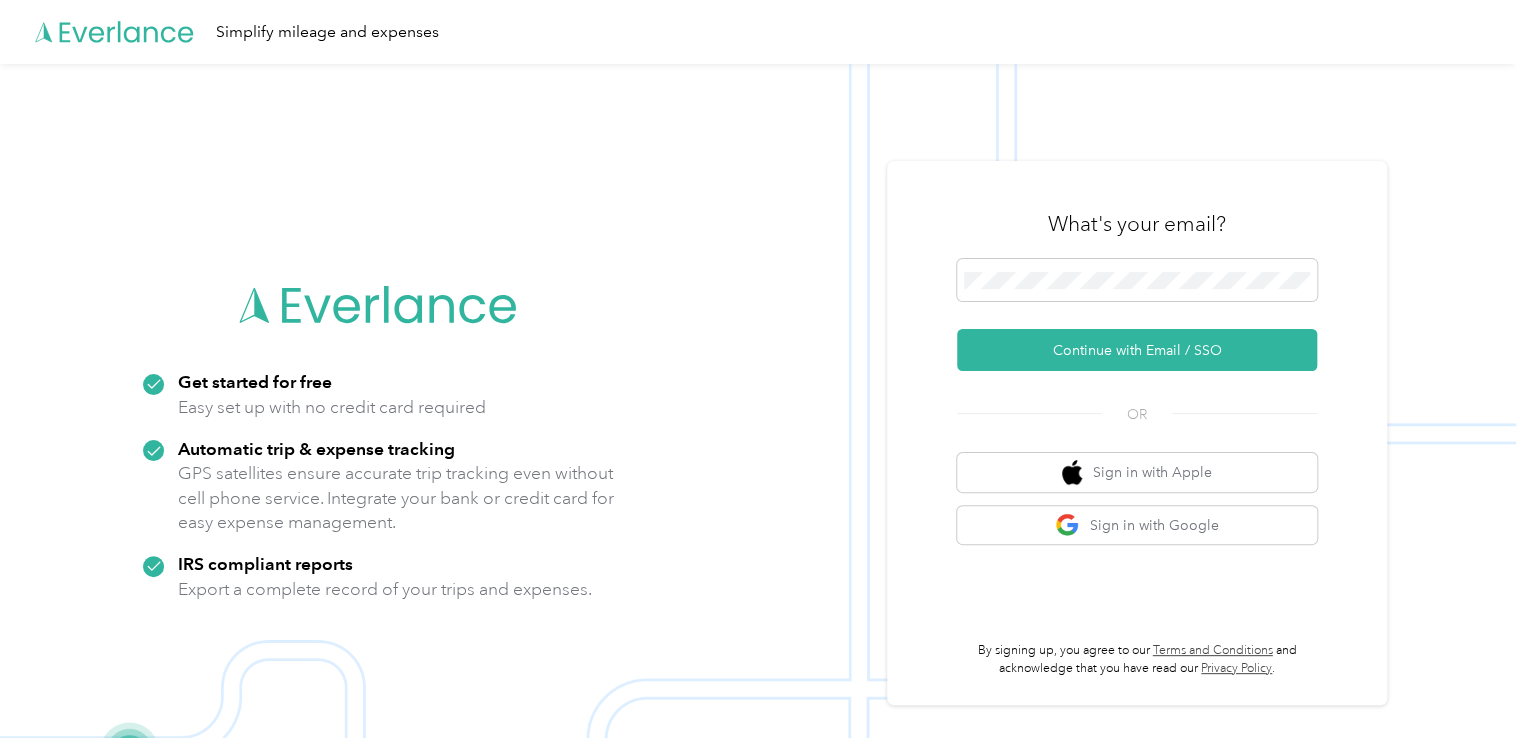 drag, startPoint x: 956, startPoint y: 246, endPoint x: 1022, endPoint y: 297, distance: 83.40863 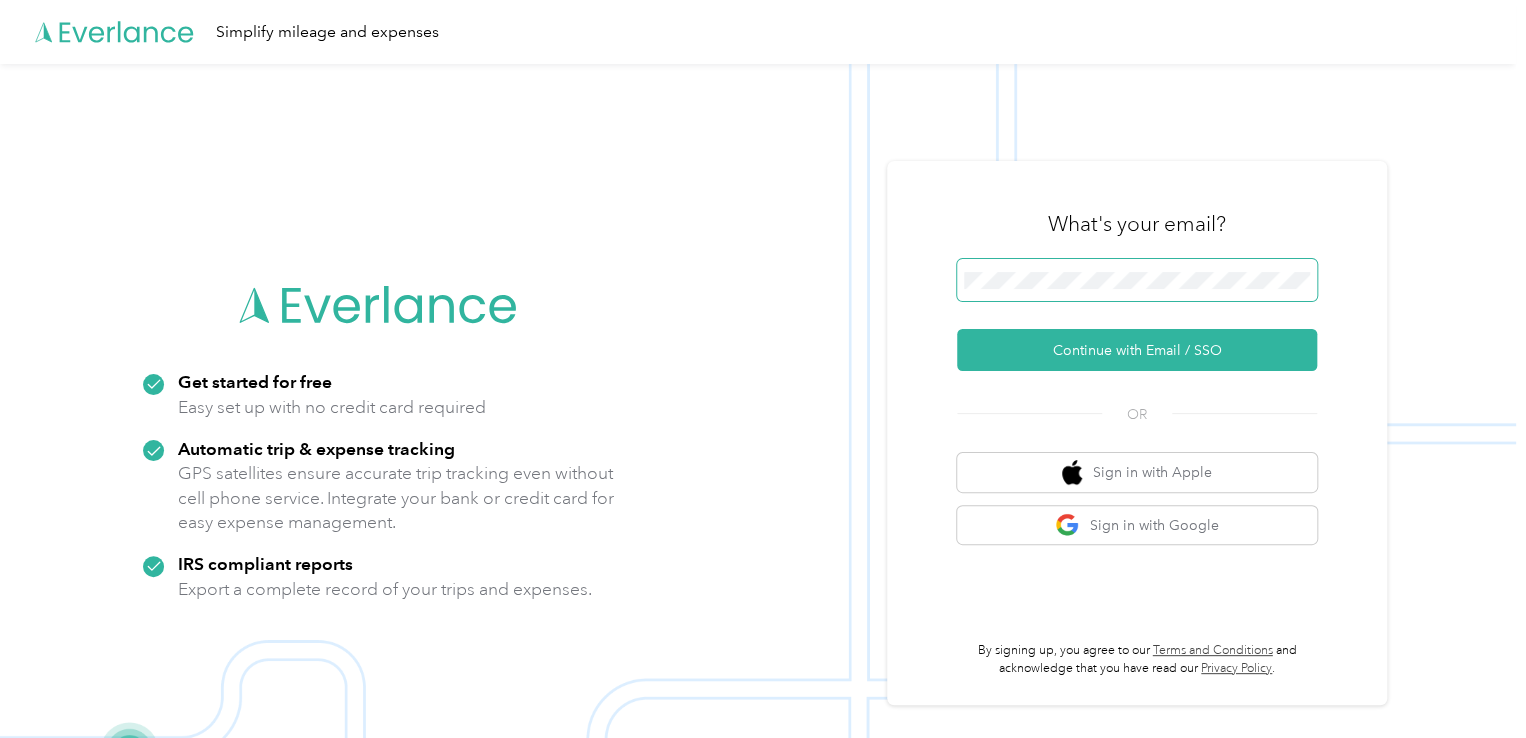 click at bounding box center (1137, 280) 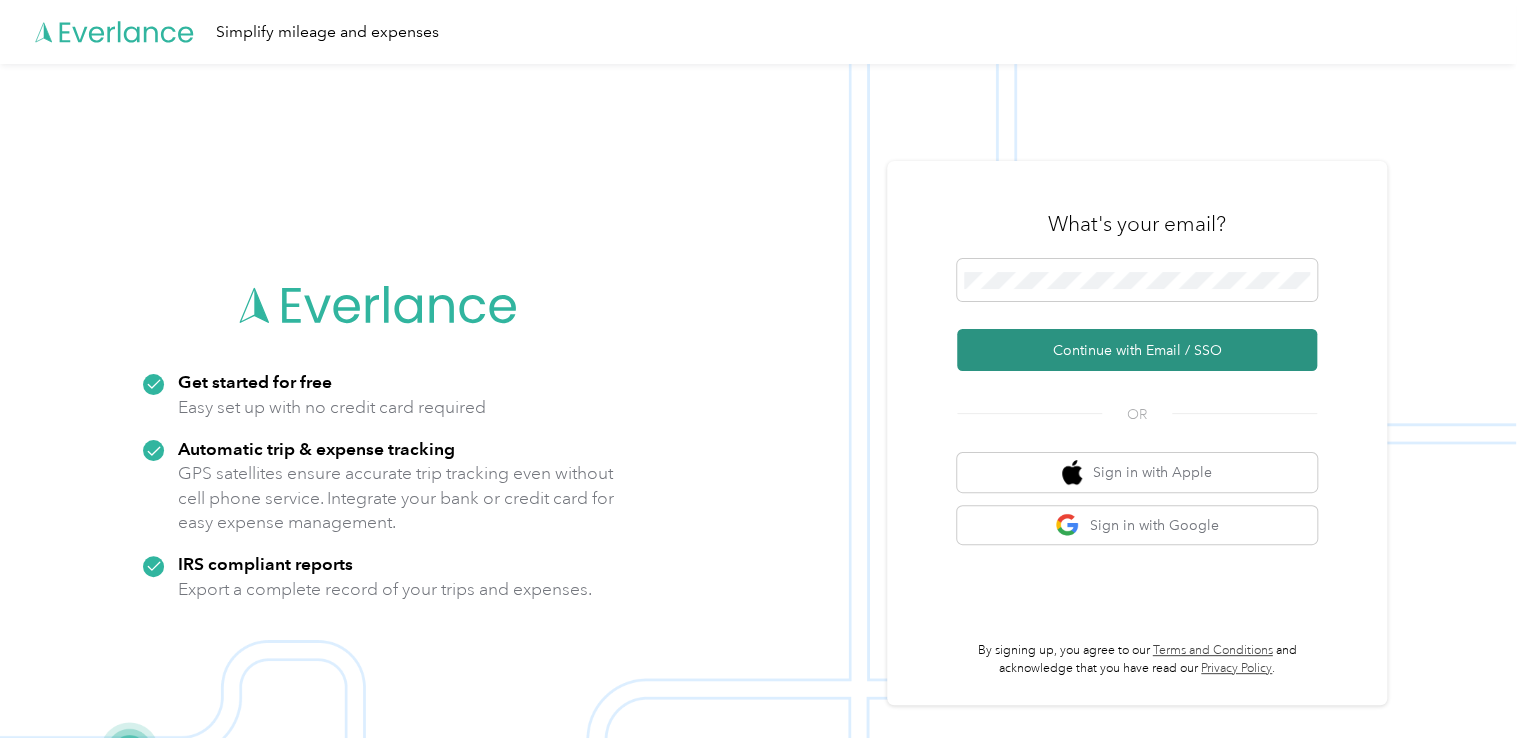 click on "Continue with Email / SSO" at bounding box center (1137, 350) 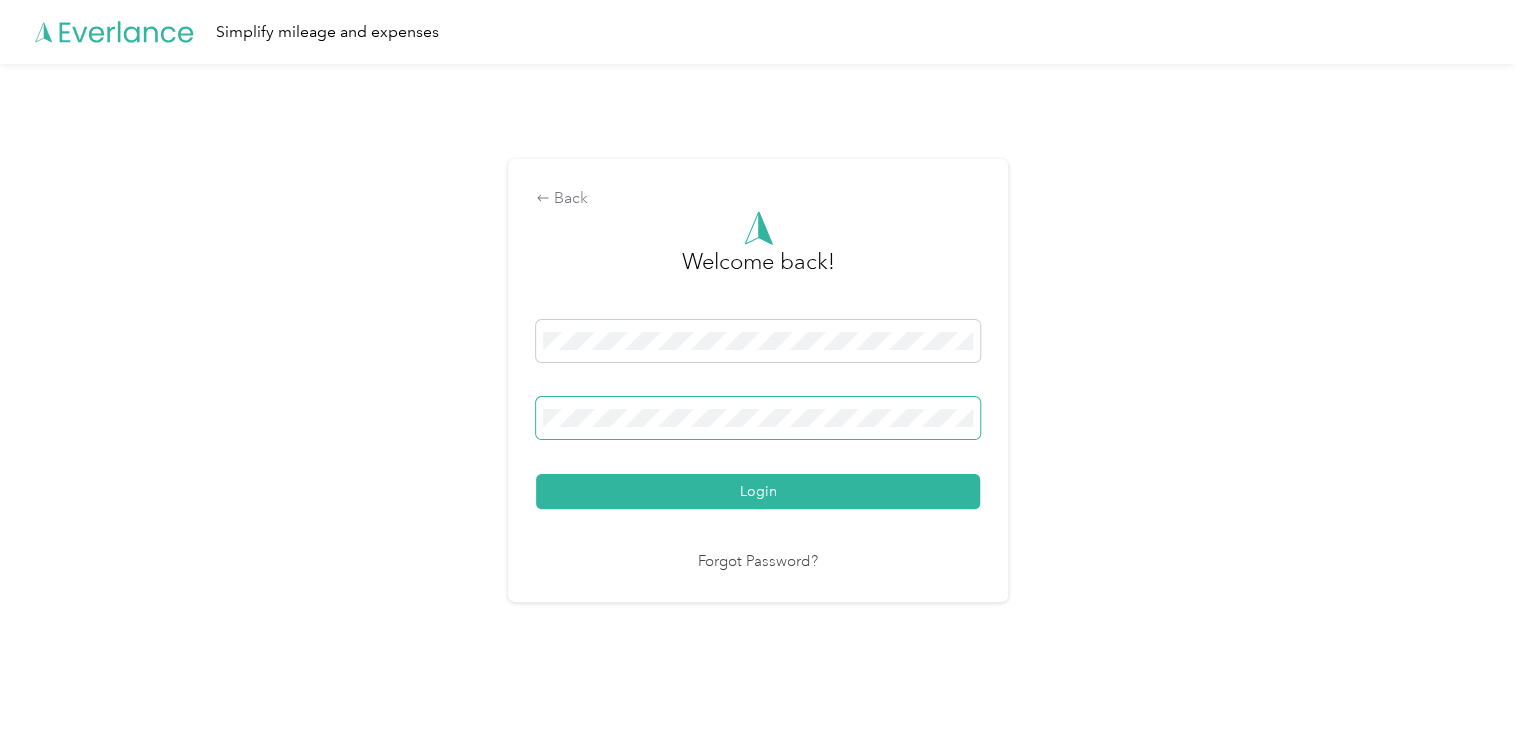 click at bounding box center (758, 418) 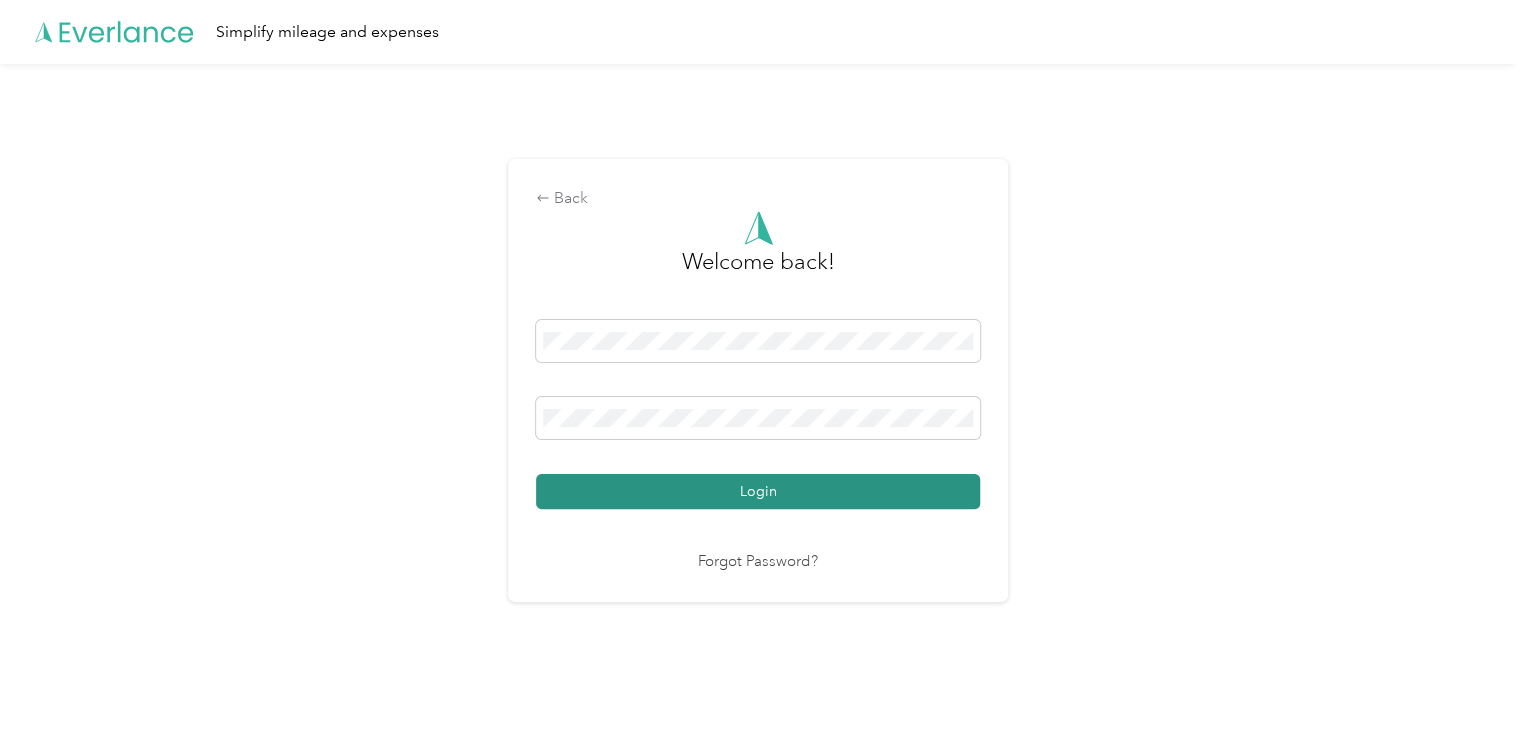 click on "Login" at bounding box center (758, 491) 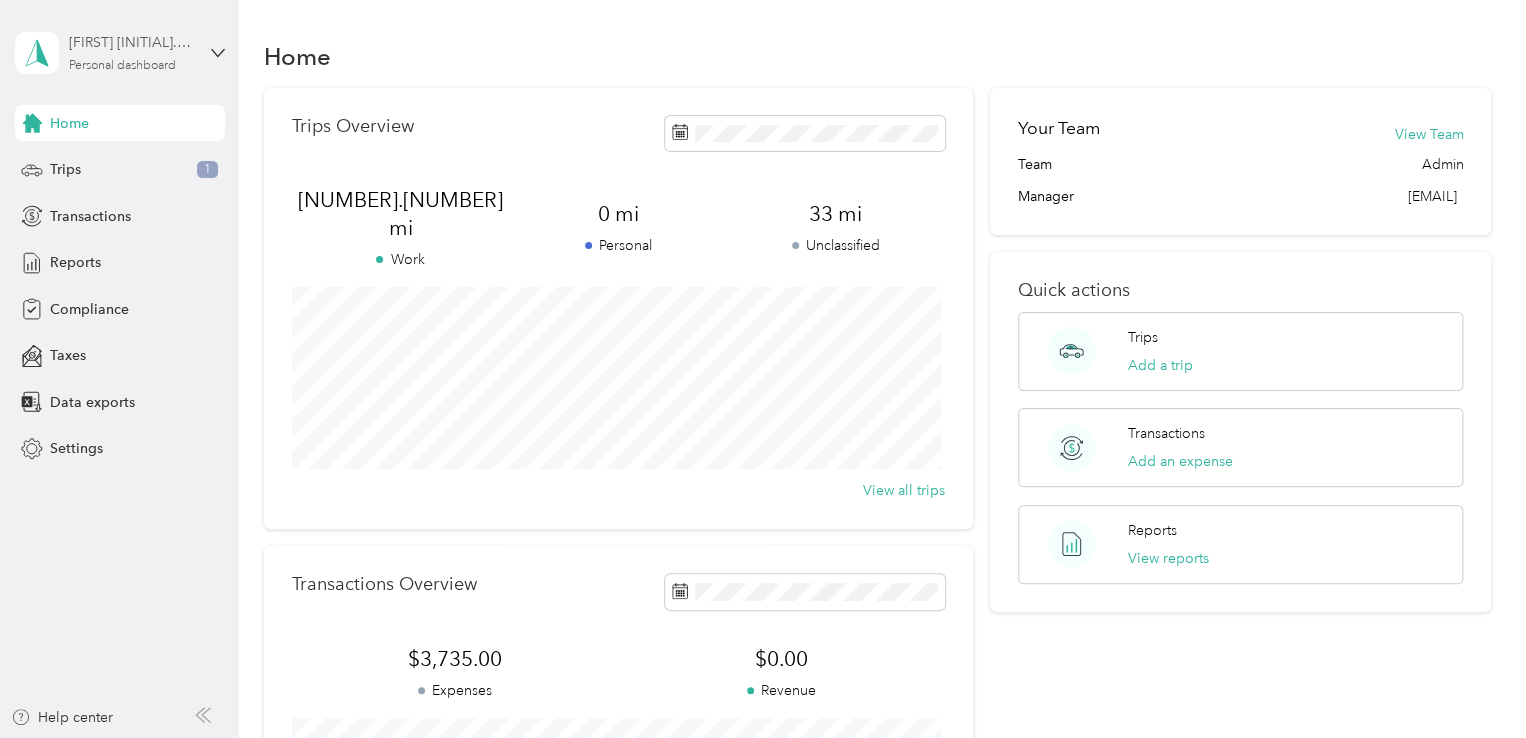 click on "[FIRST] [INITIAL]. [LASTNAME]" at bounding box center (131, 42) 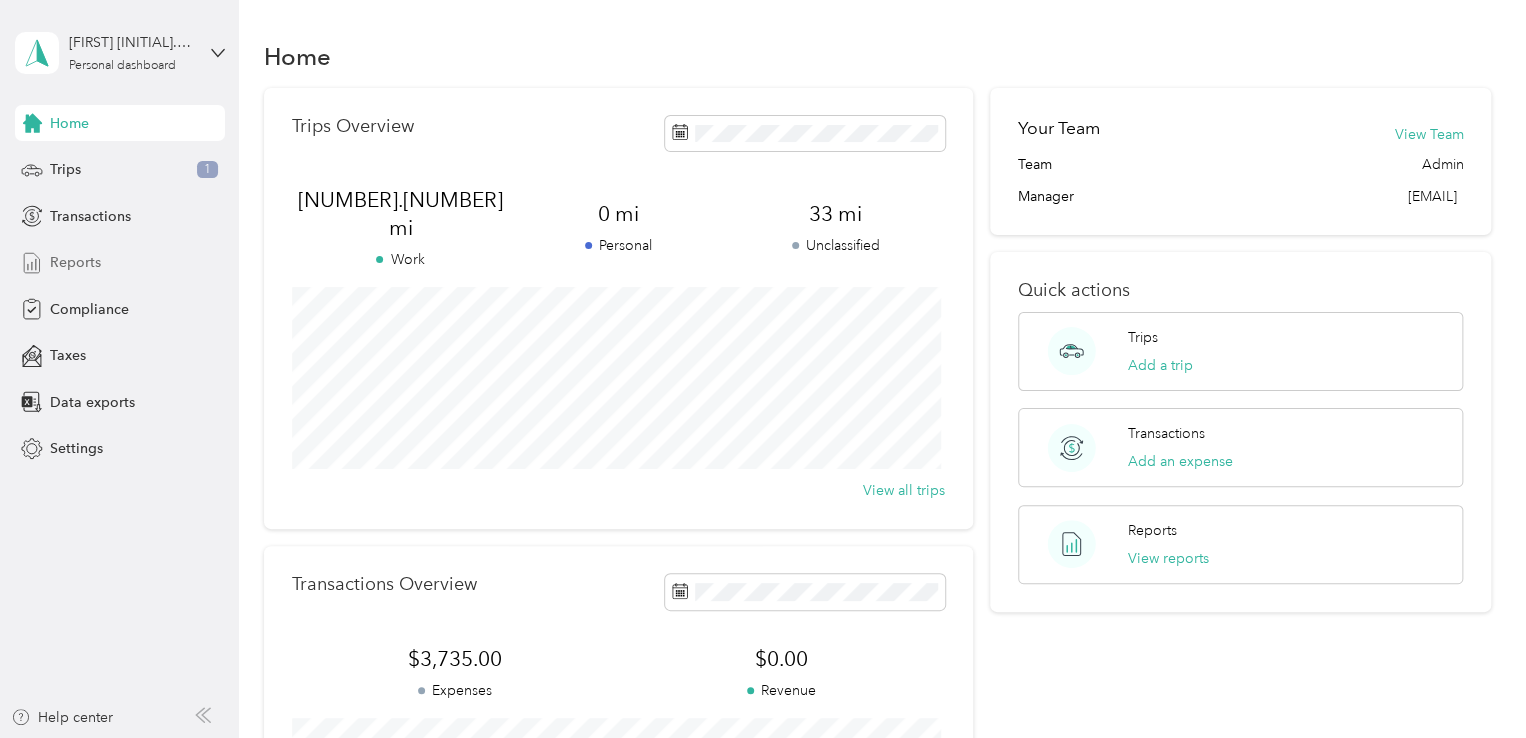 click on "Reports" at bounding box center (120, 263) 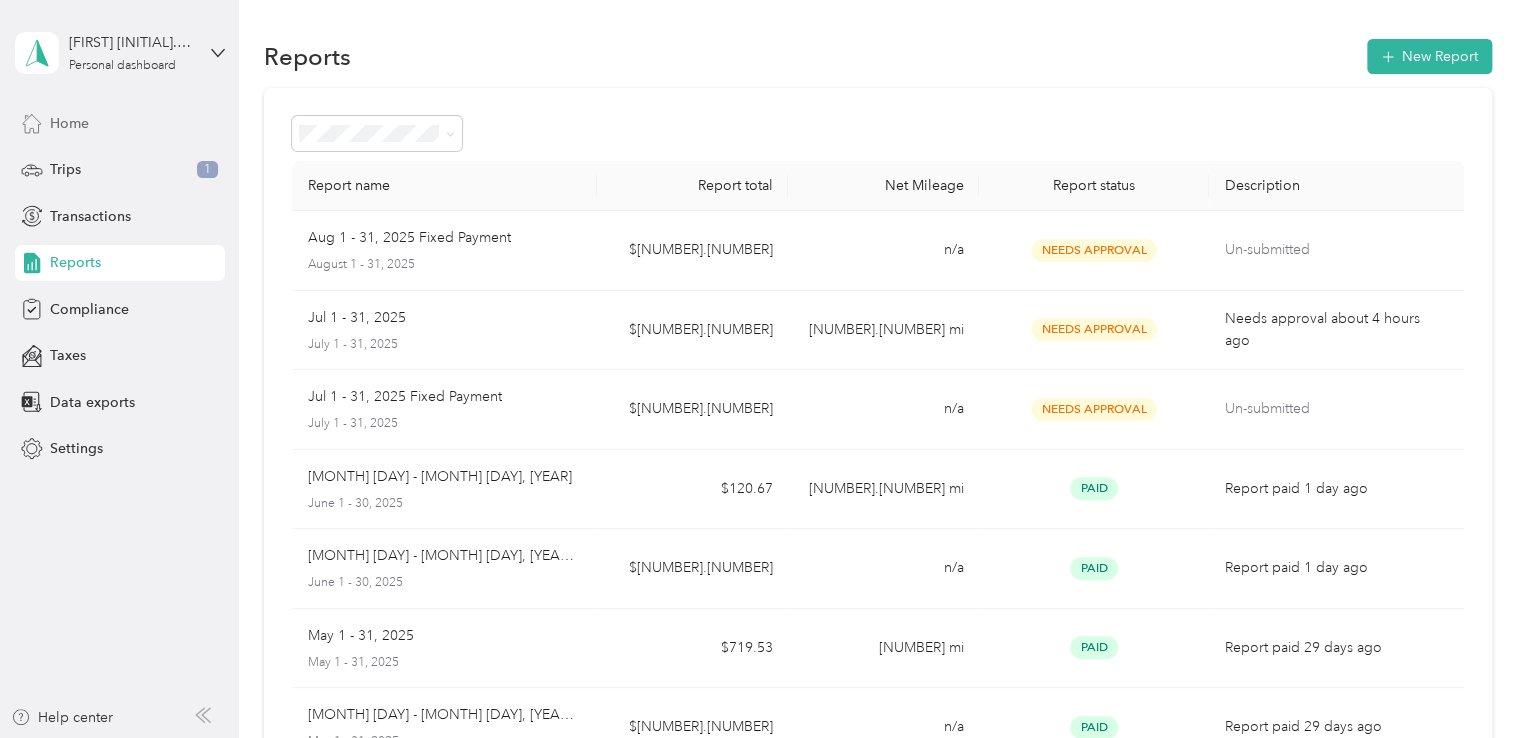 click on "Home" at bounding box center (69, 123) 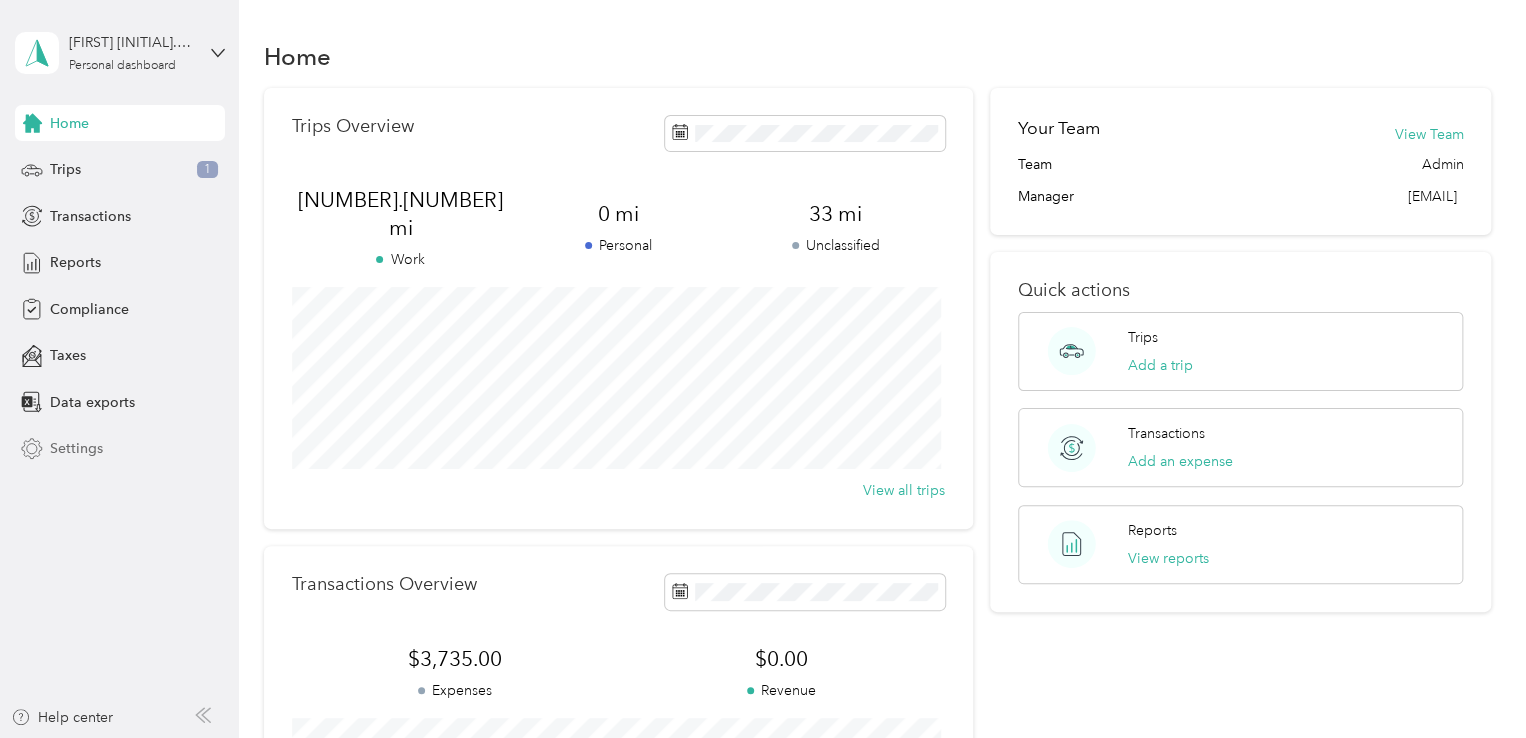 click on "Settings" at bounding box center [120, 449] 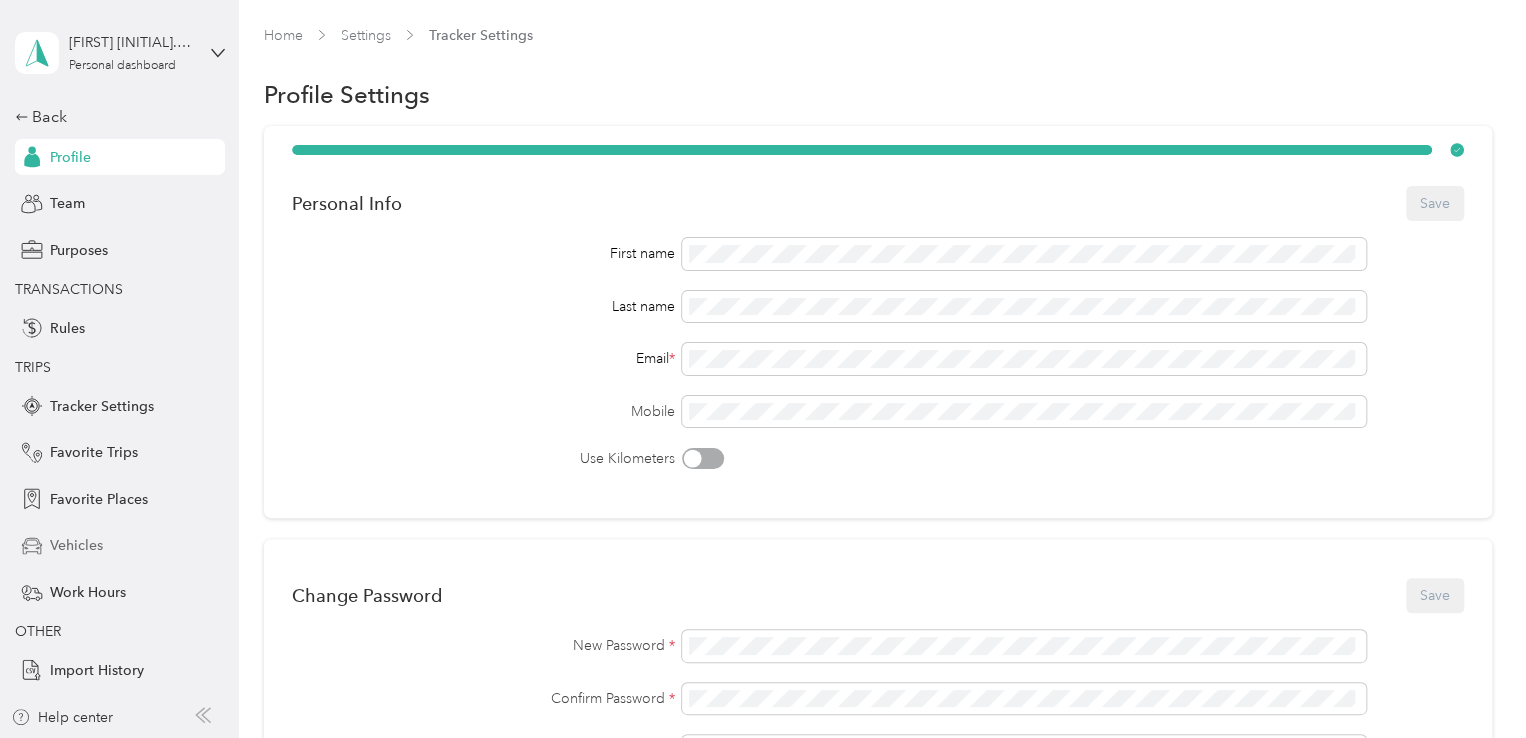 click on "Vehicles" at bounding box center (120, 546) 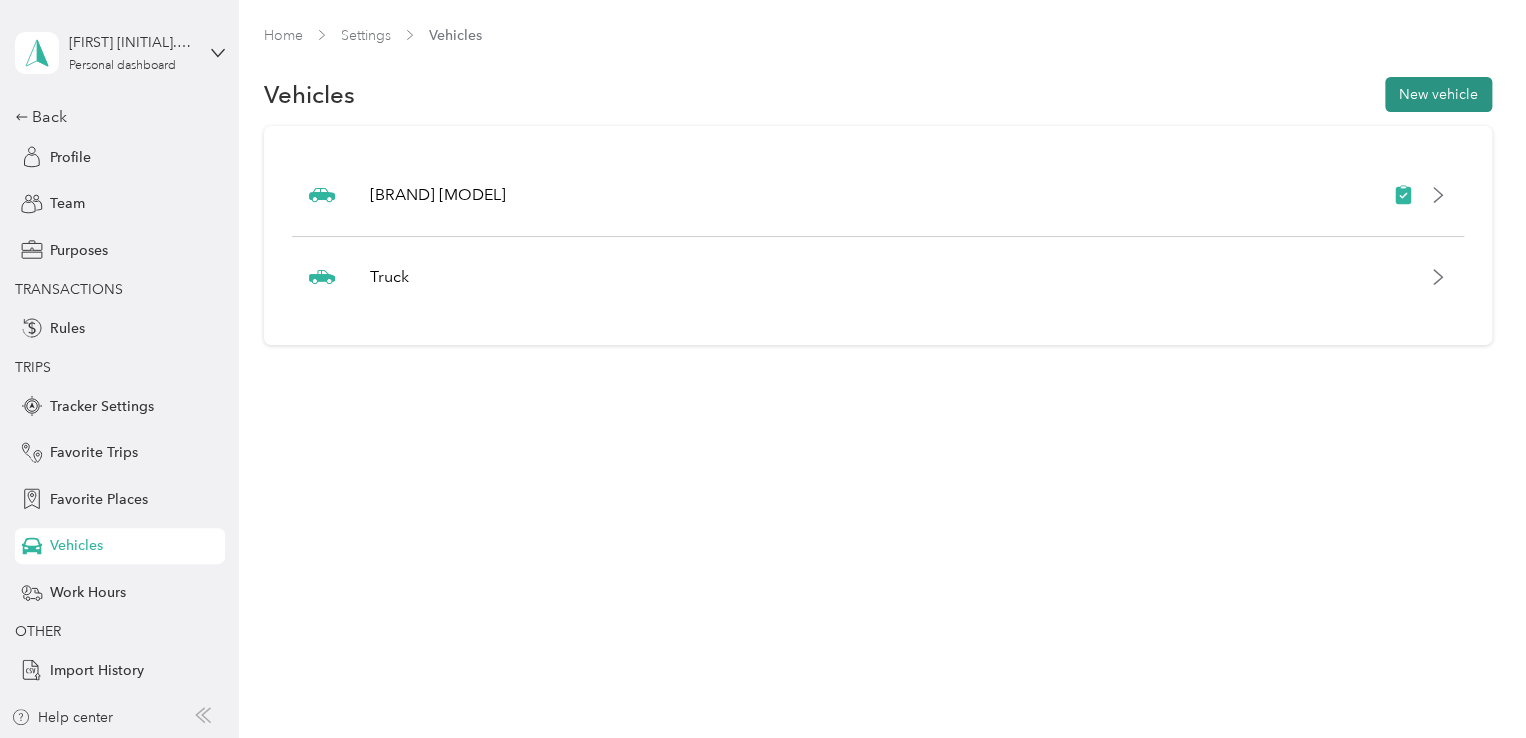 click on "New vehicle" at bounding box center (1438, 94) 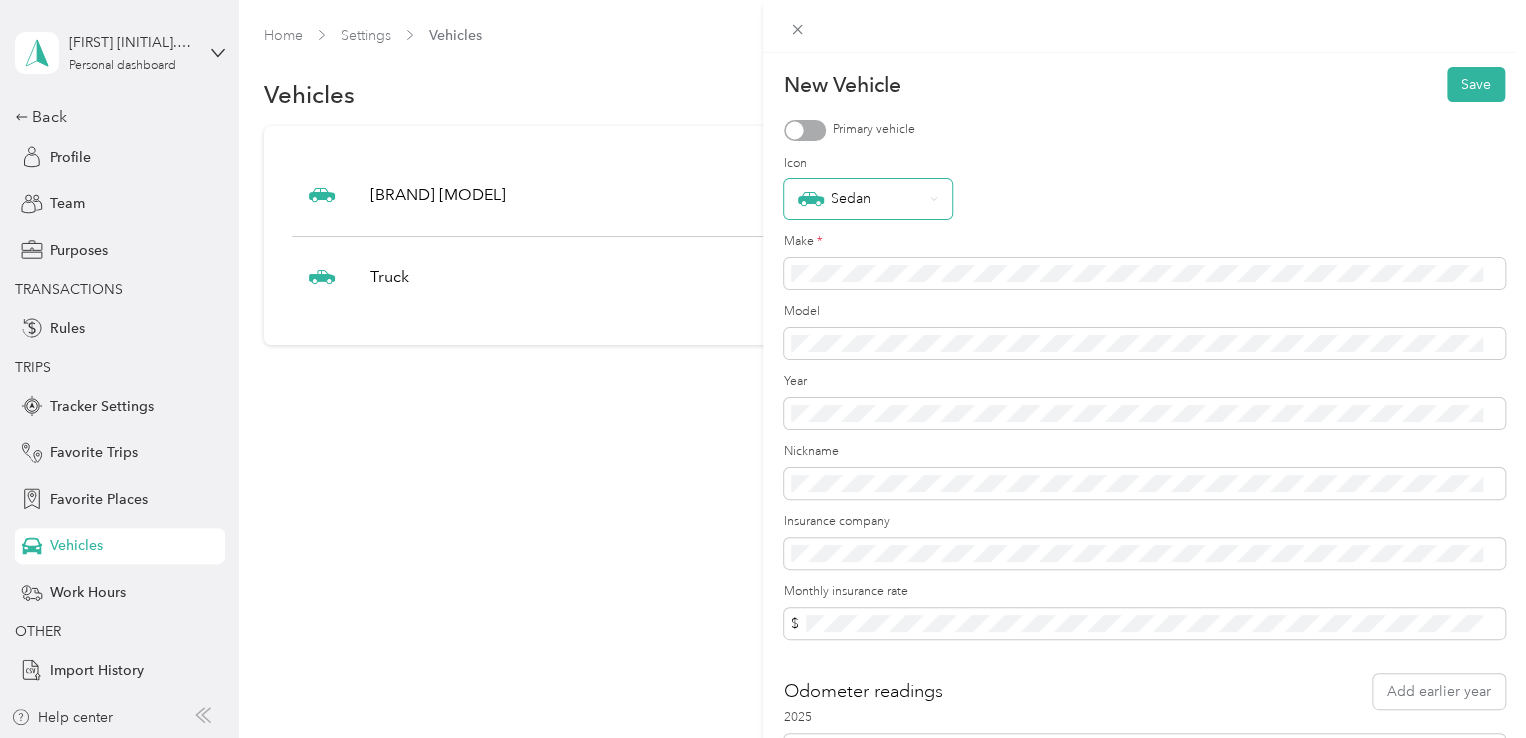 click 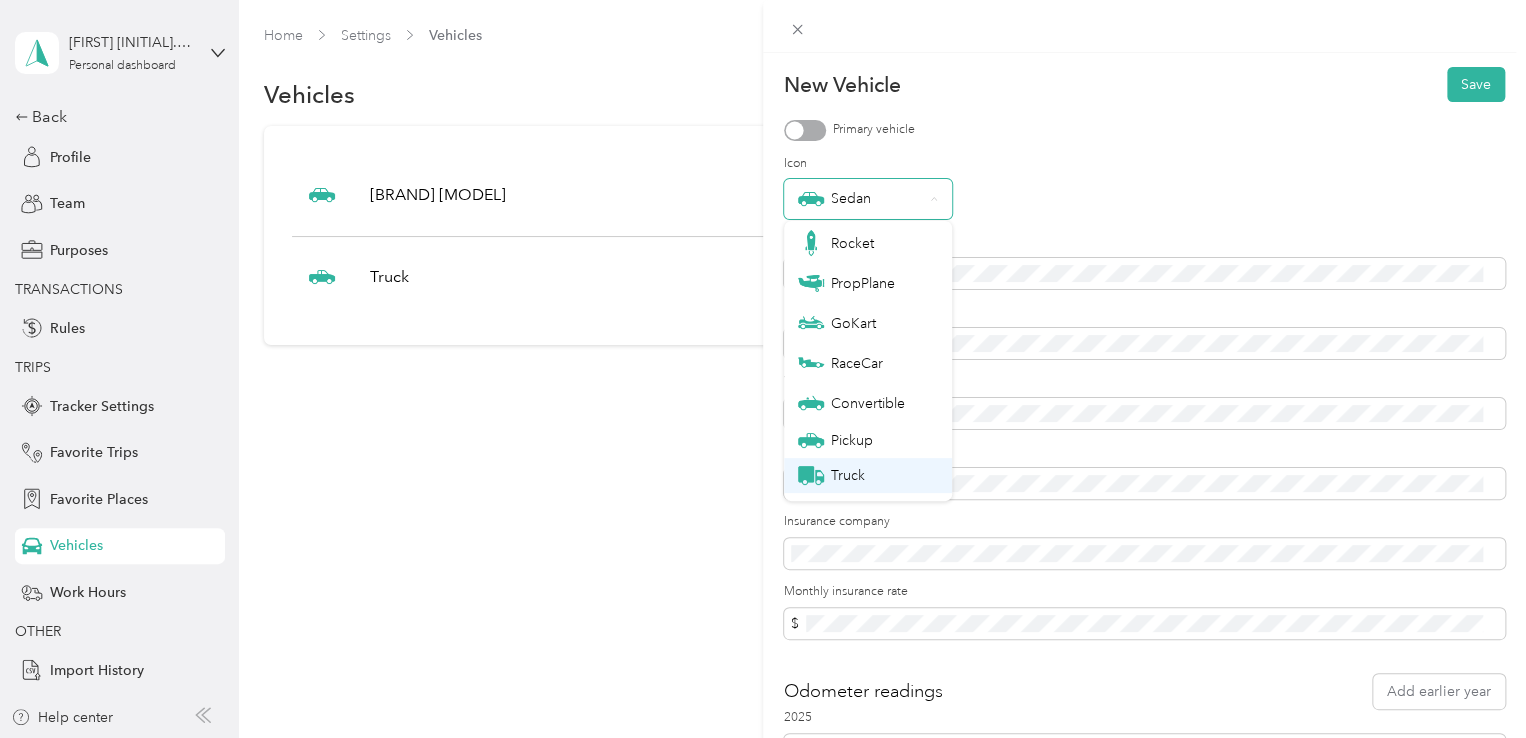 scroll, scrollTop: 70, scrollLeft: 0, axis: vertical 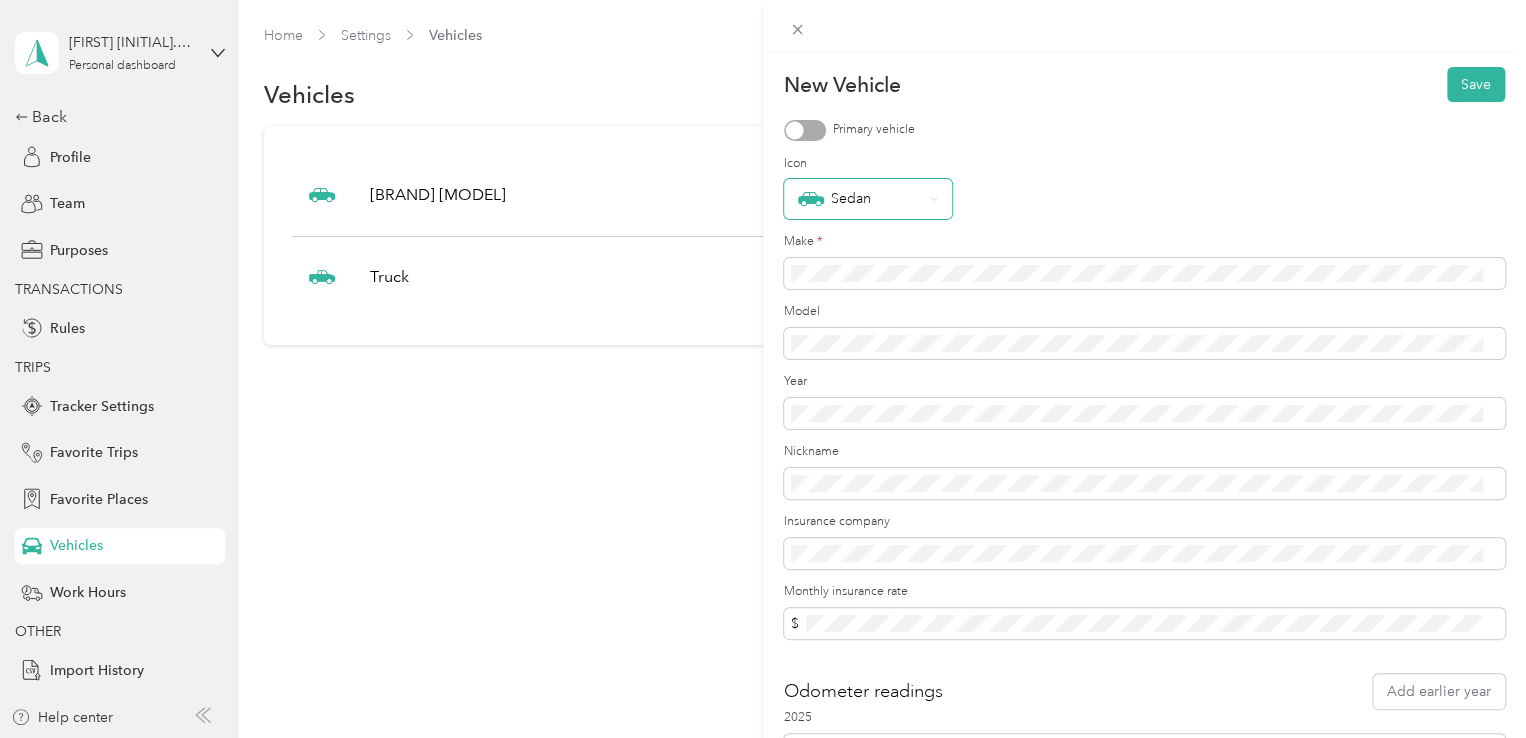 click on "Pickup" at bounding box center (868, 408) 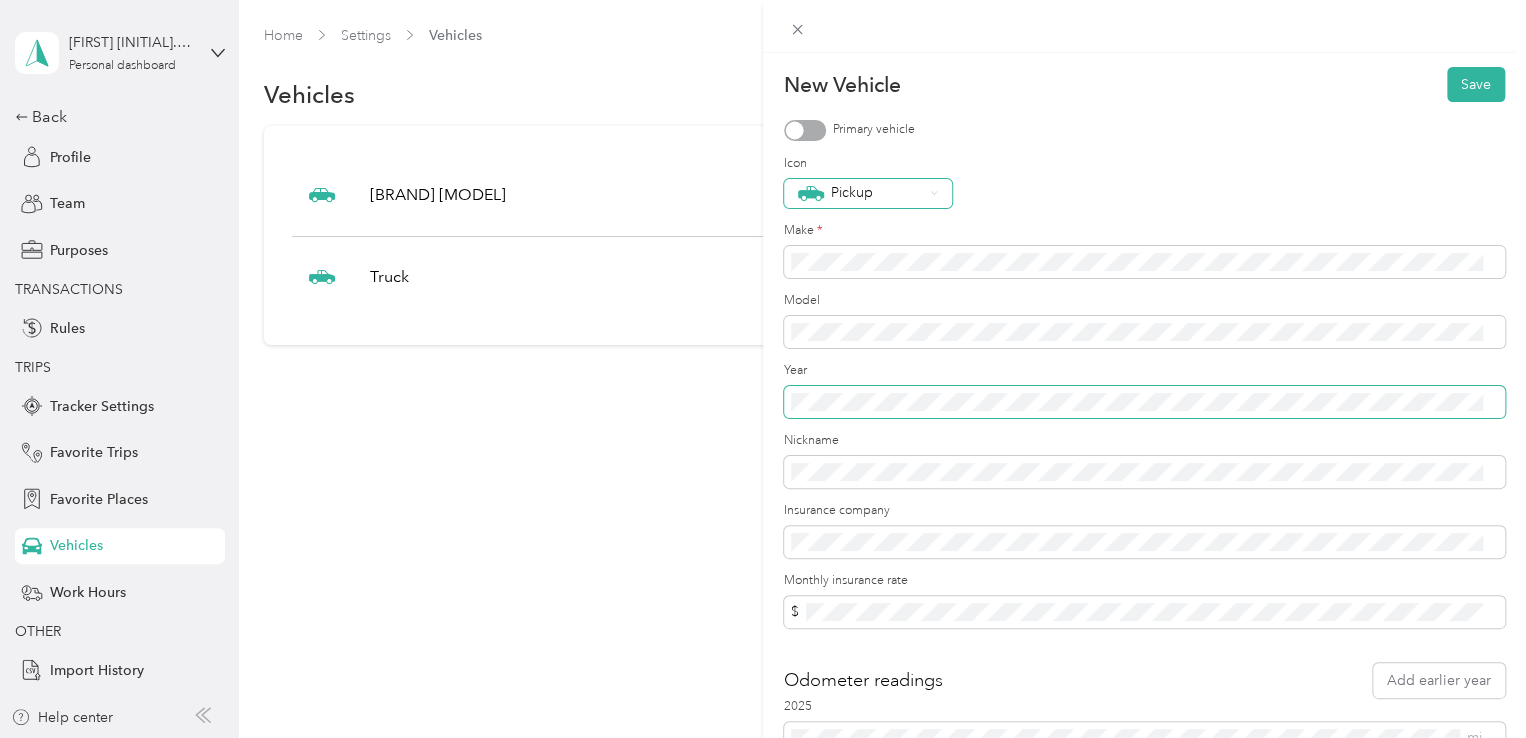 click at bounding box center (1144, 402) 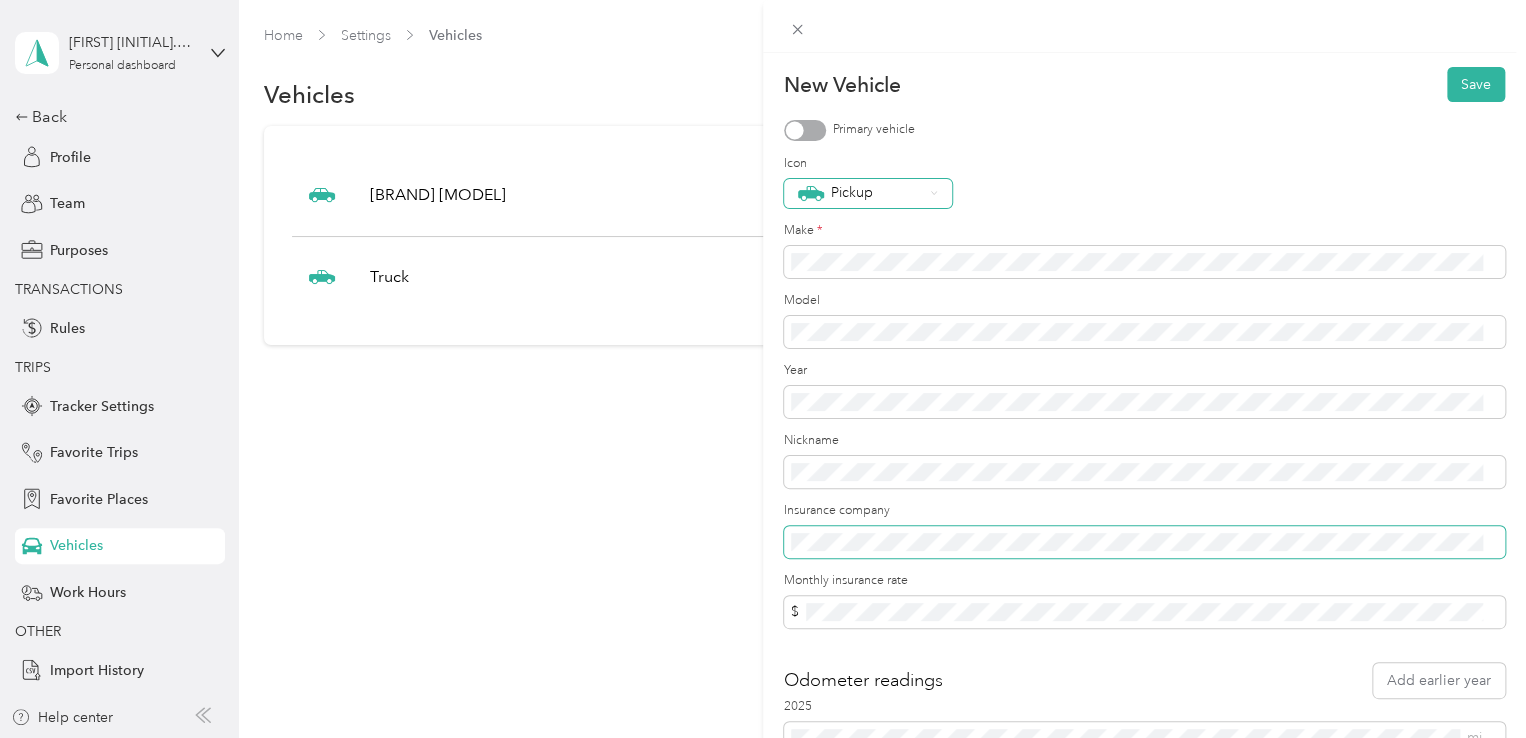 click at bounding box center [1144, 542] 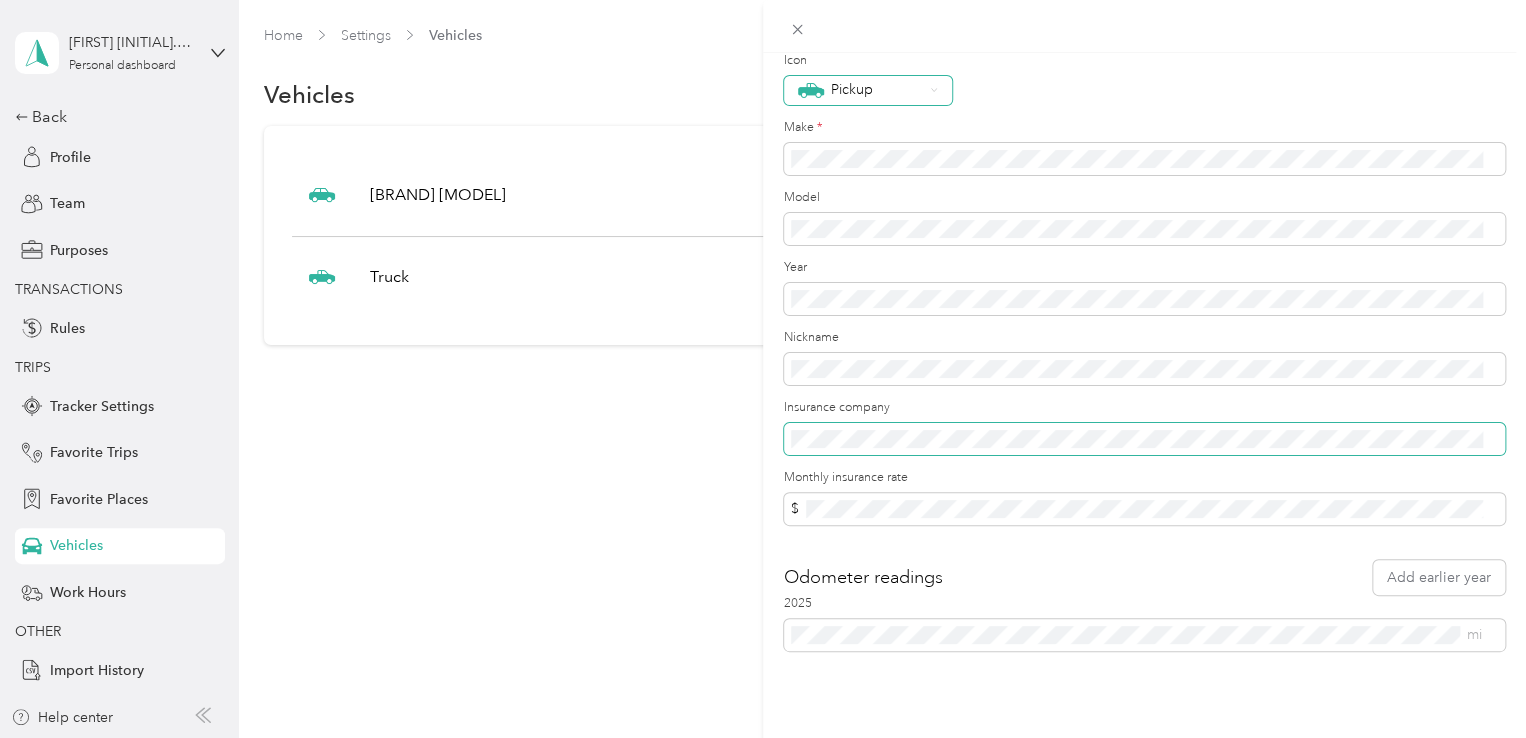 scroll, scrollTop: 118, scrollLeft: 0, axis: vertical 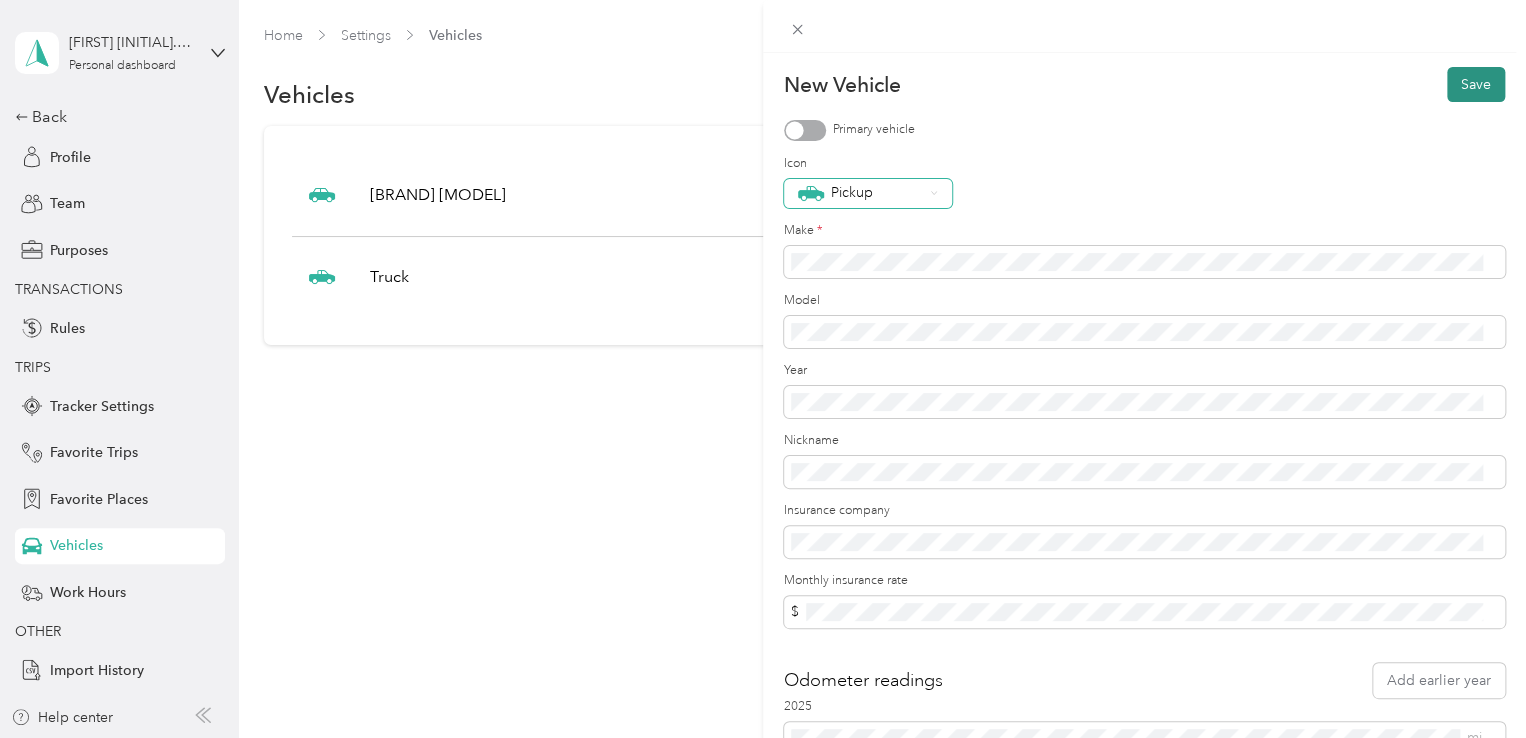 click on "Save" at bounding box center [1476, 84] 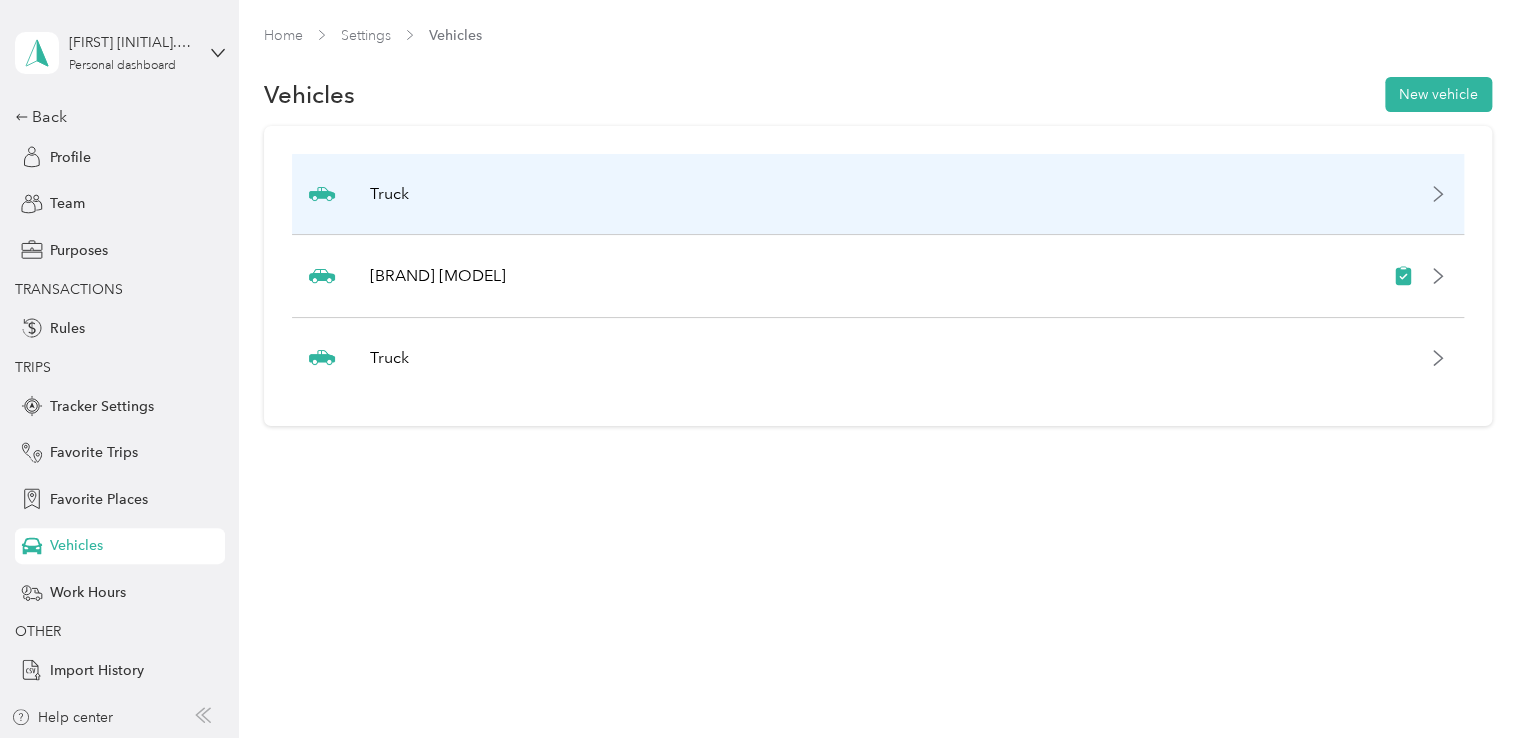 click on "Truck" at bounding box center [389, 194] 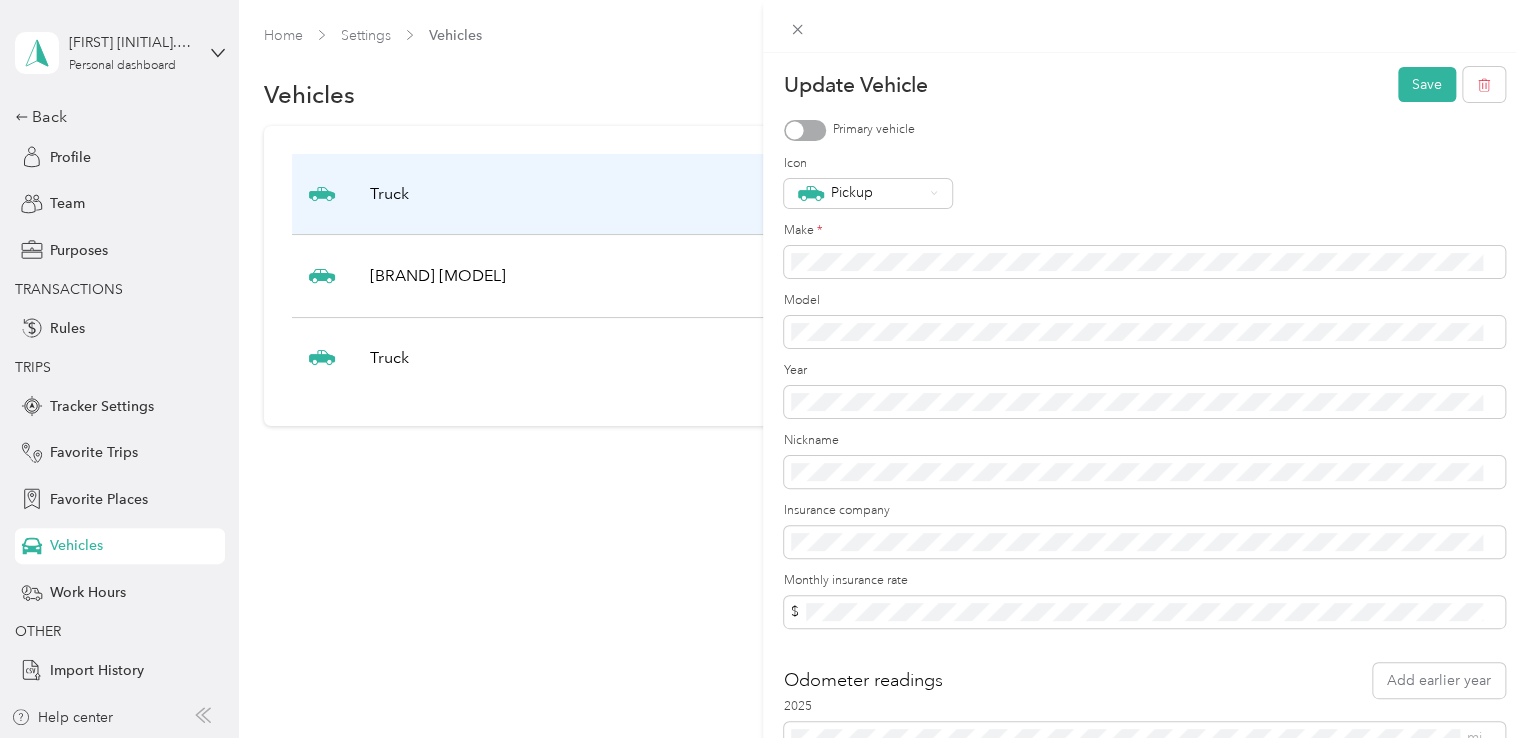click on "Update Vehicle Save Primary vehicle Icon Pickup Make * Model Year Nickname Insurance company Monthly insurance rate $ Odometer readings Add earlier year [YEAR] mi" at bounding box center [763, 369] 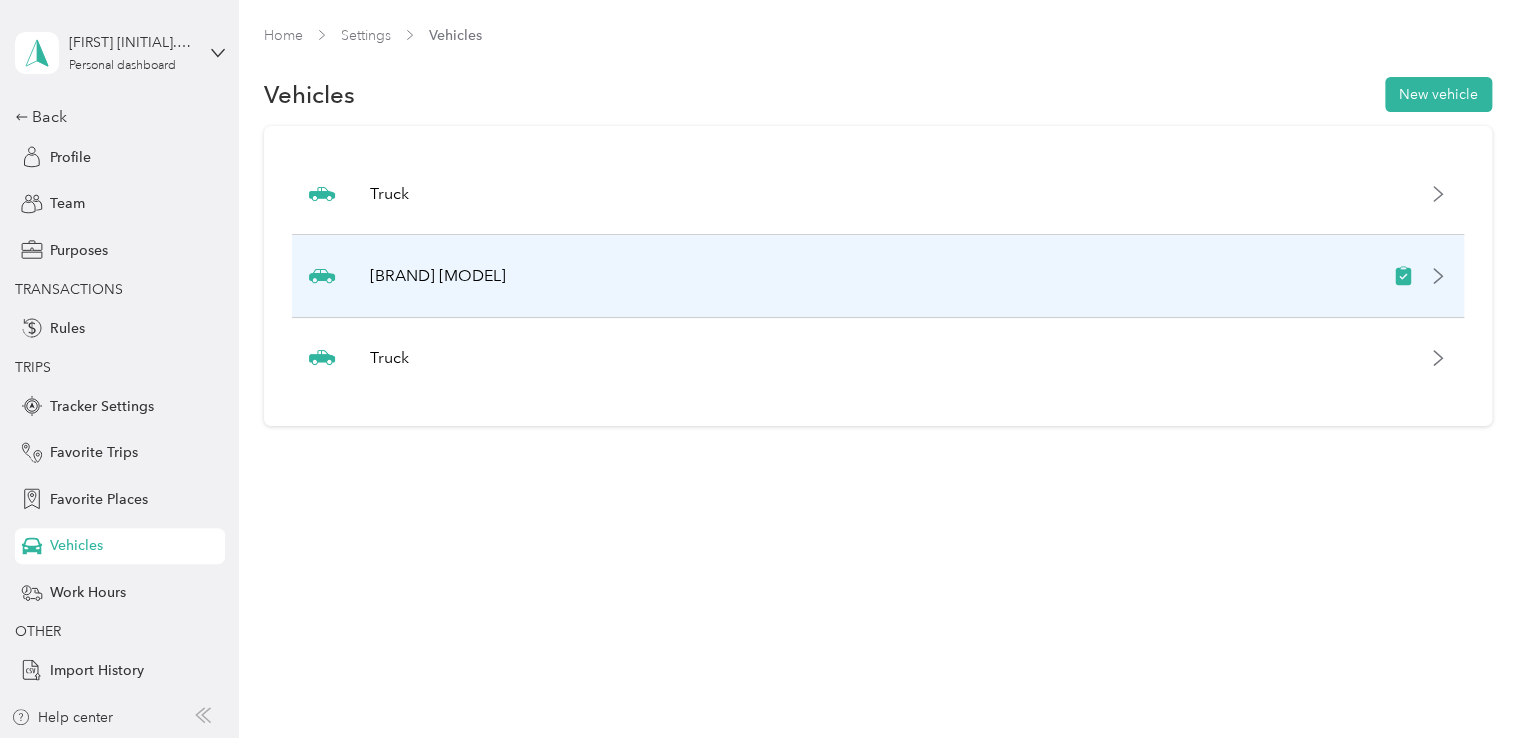 click 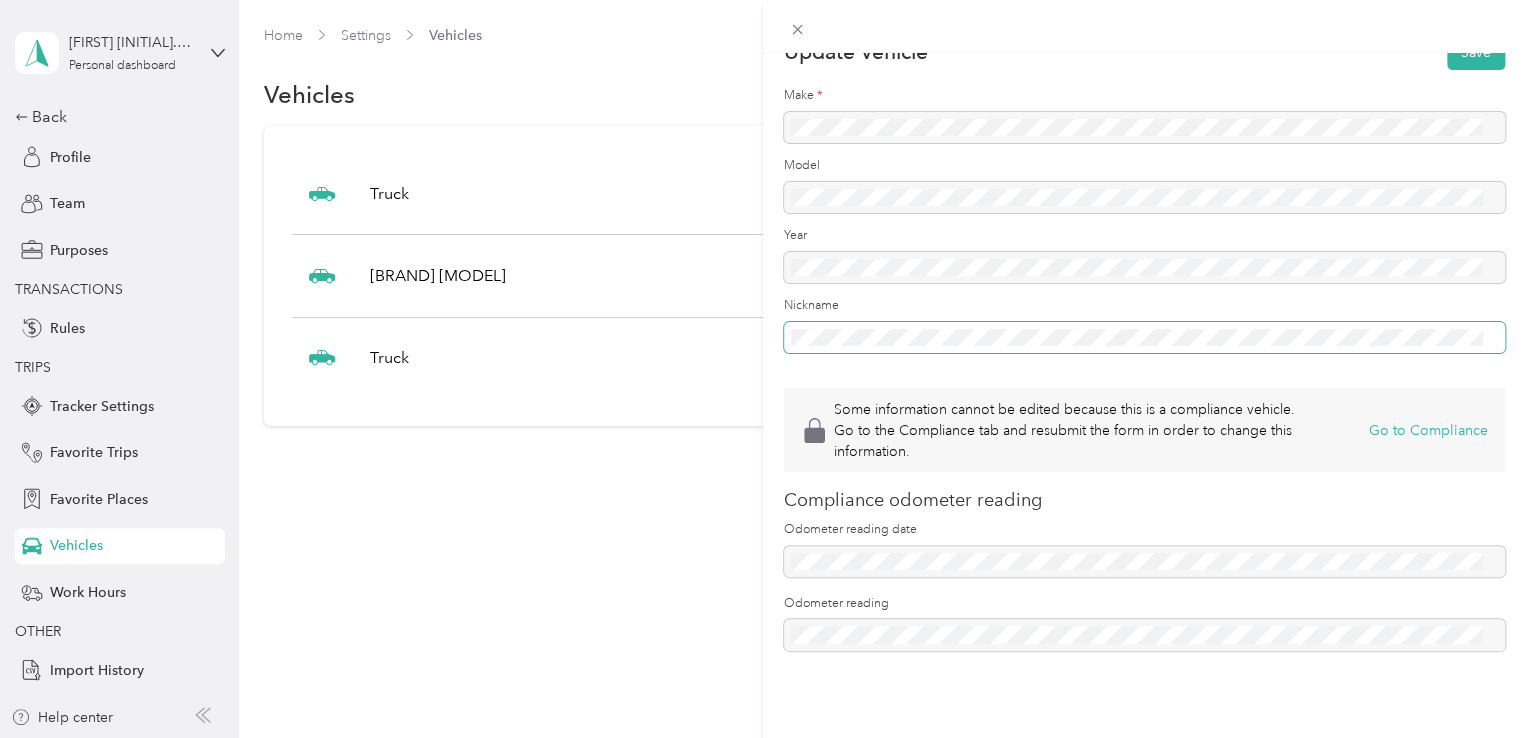 scroll, scrollTop: 0, scrollLeft: 0, axis: both 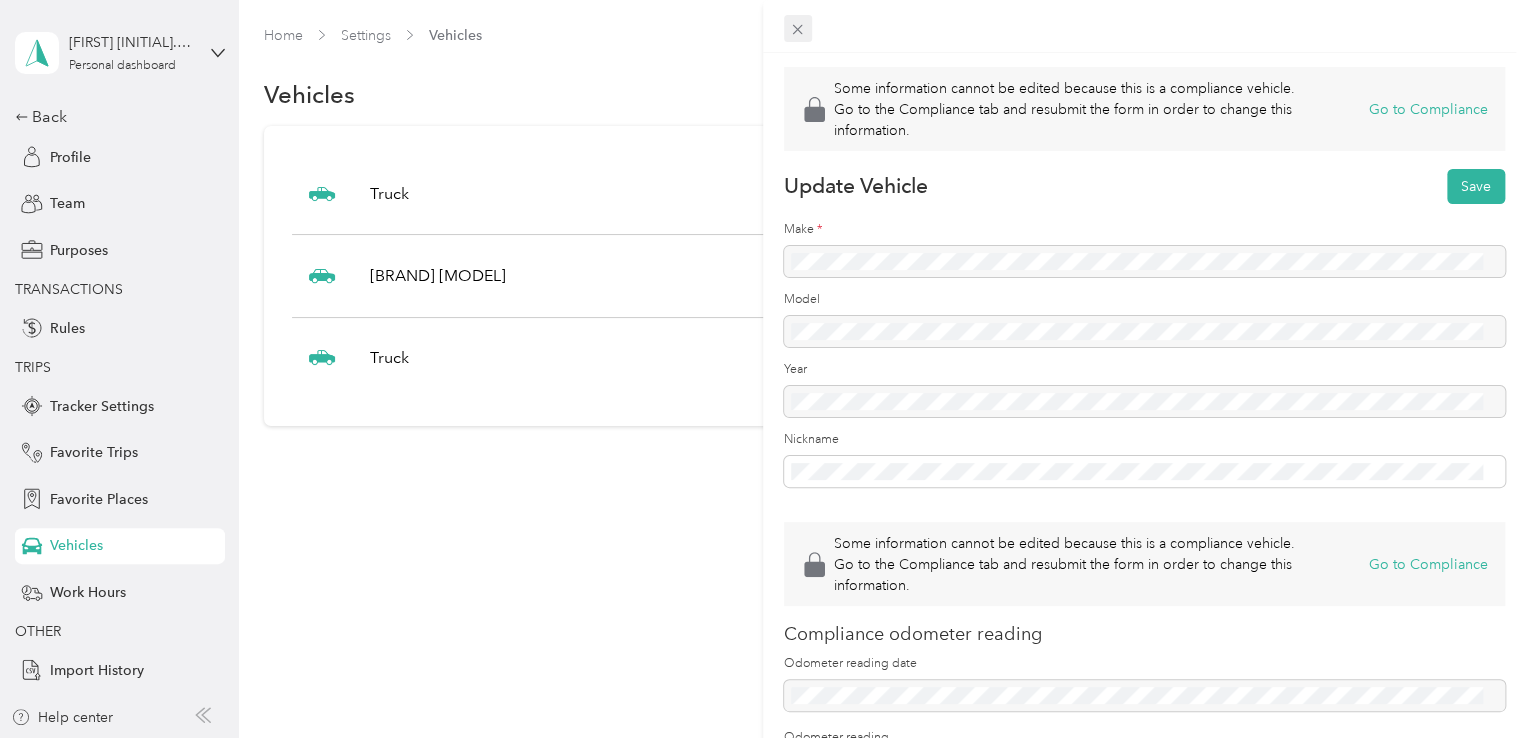 click 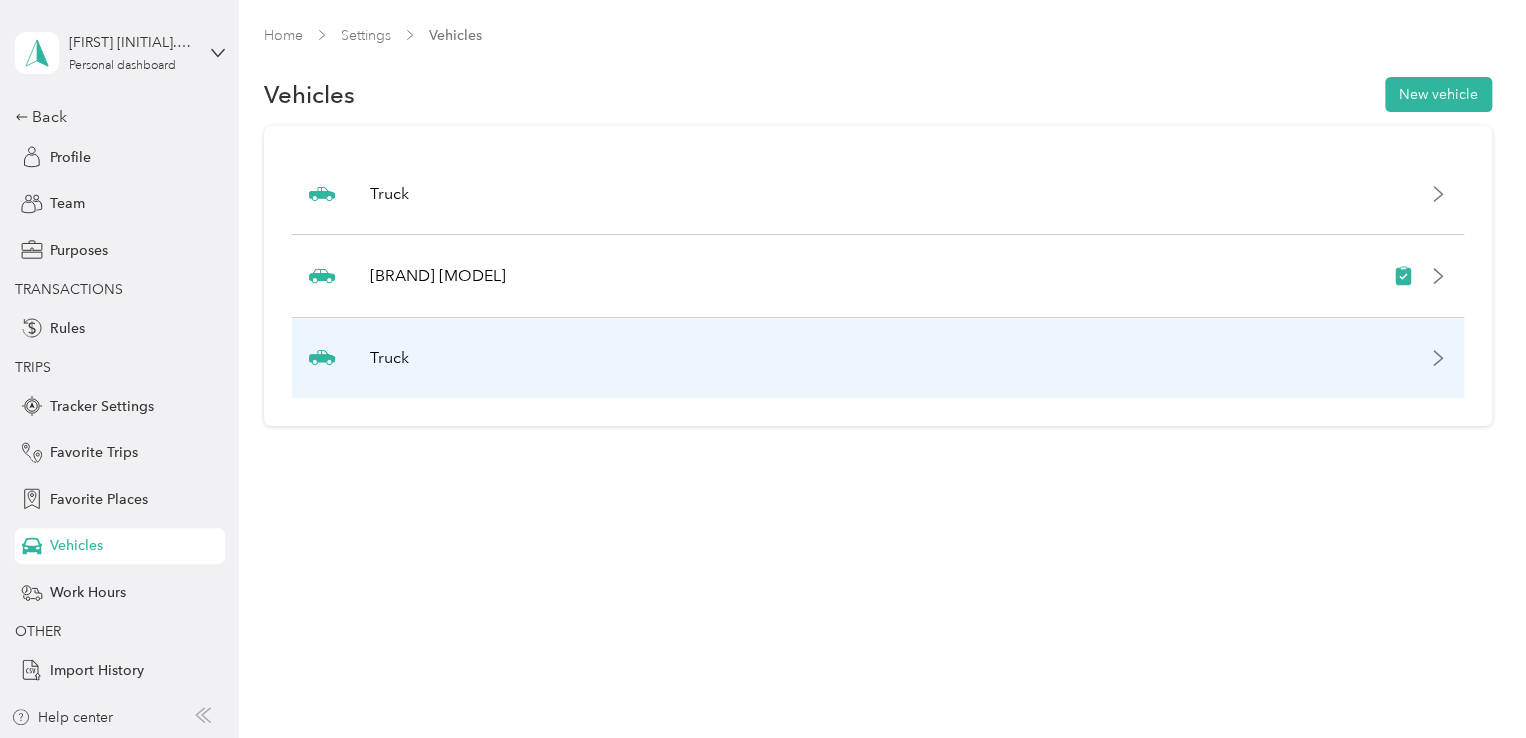 click 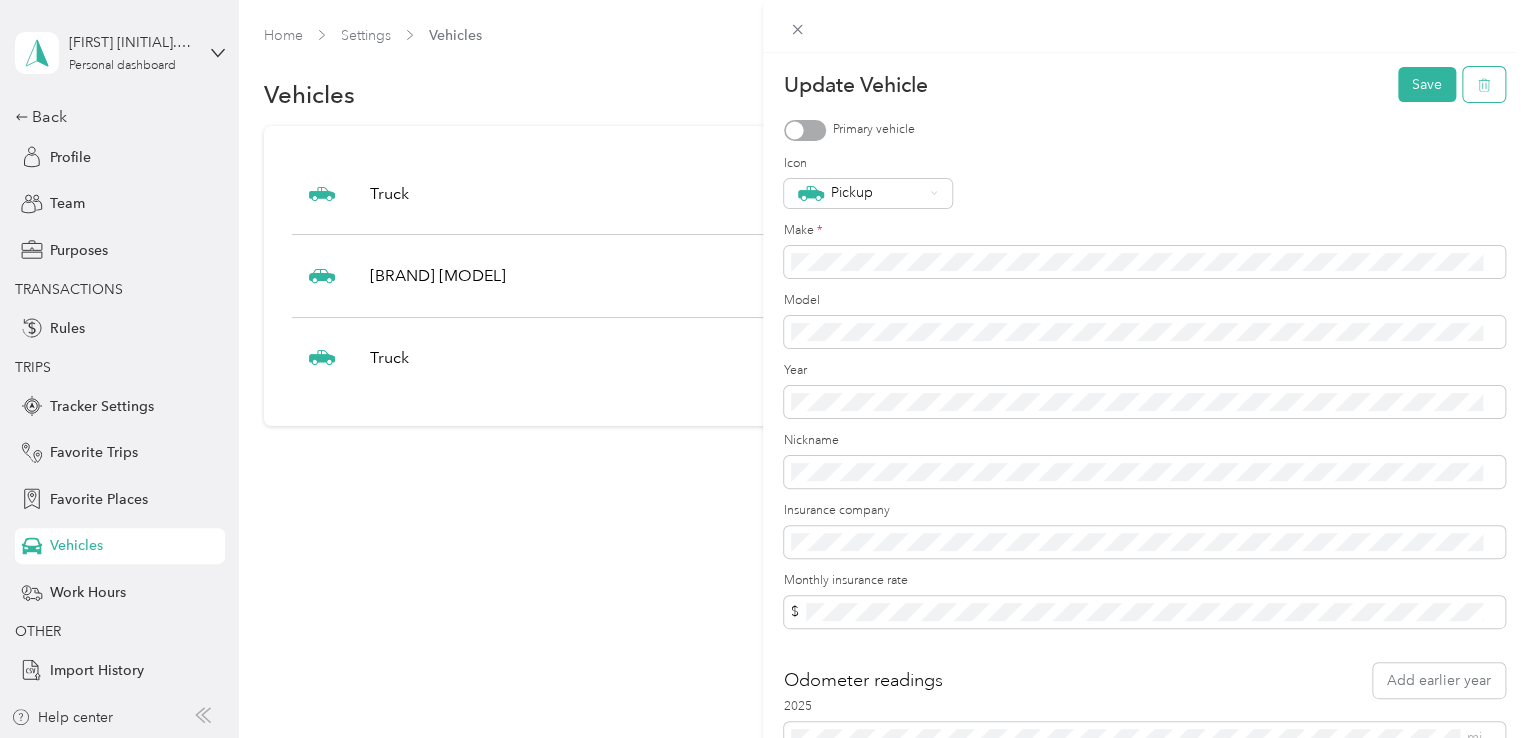 click at bounding box center [1484, 84] 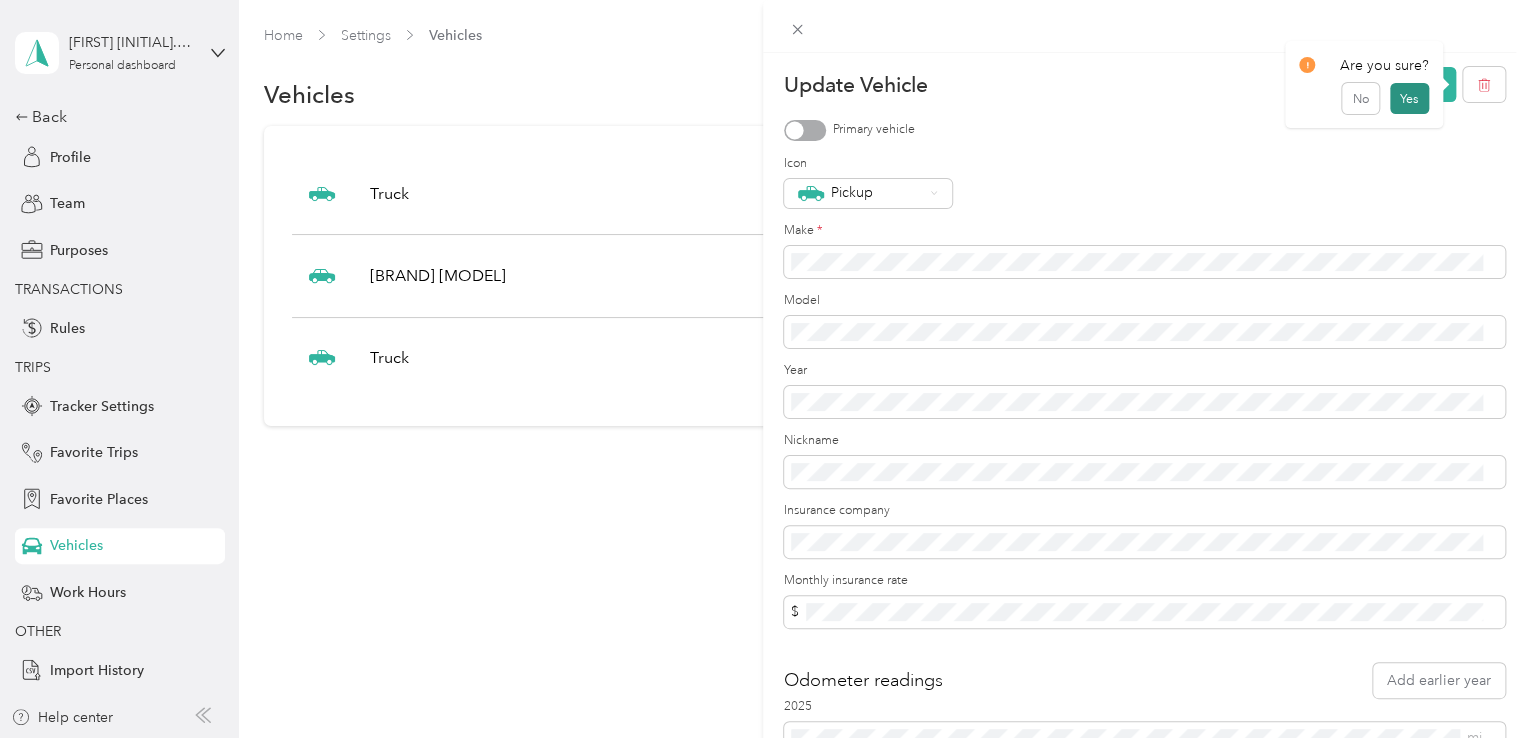 click on "Yes" at bounding box center [1409, 99] 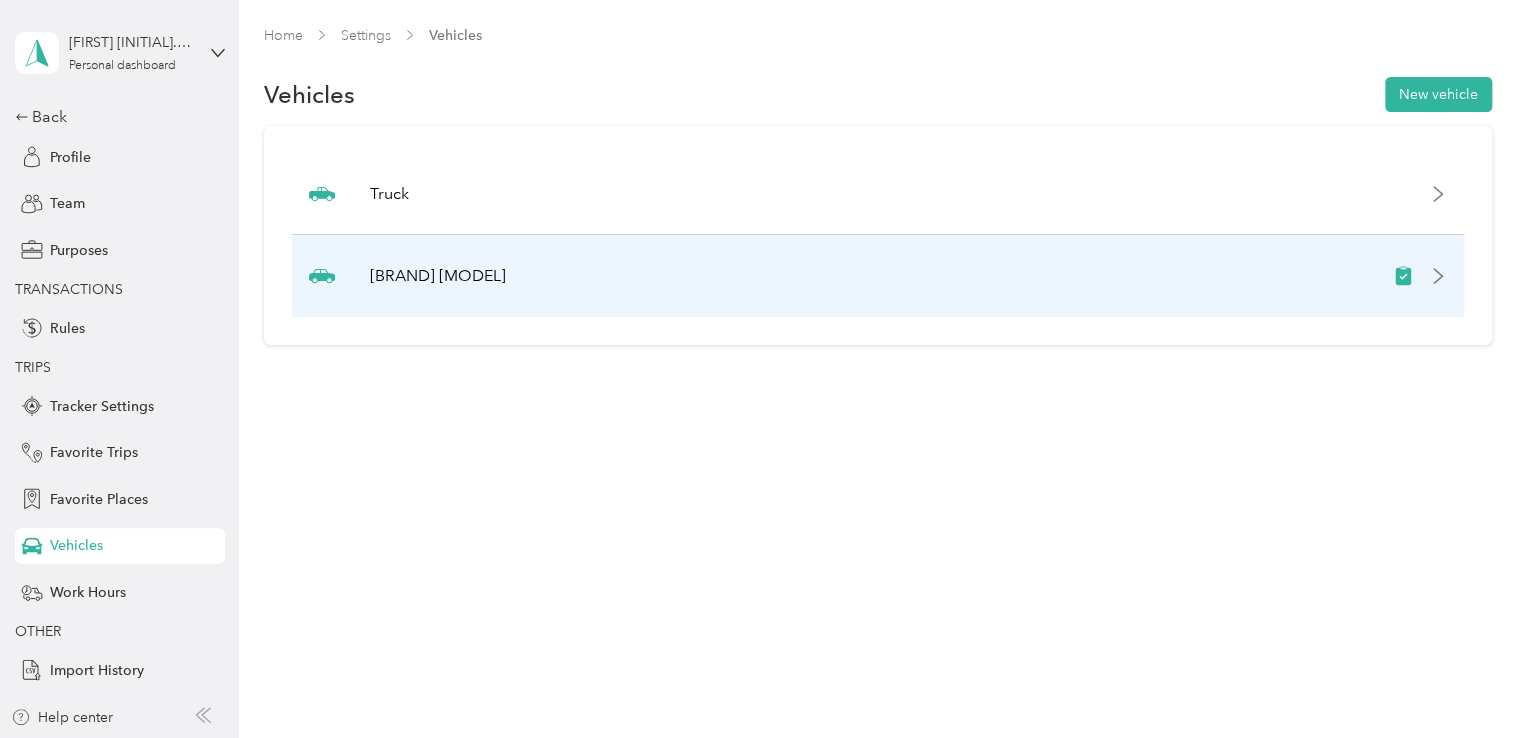 click 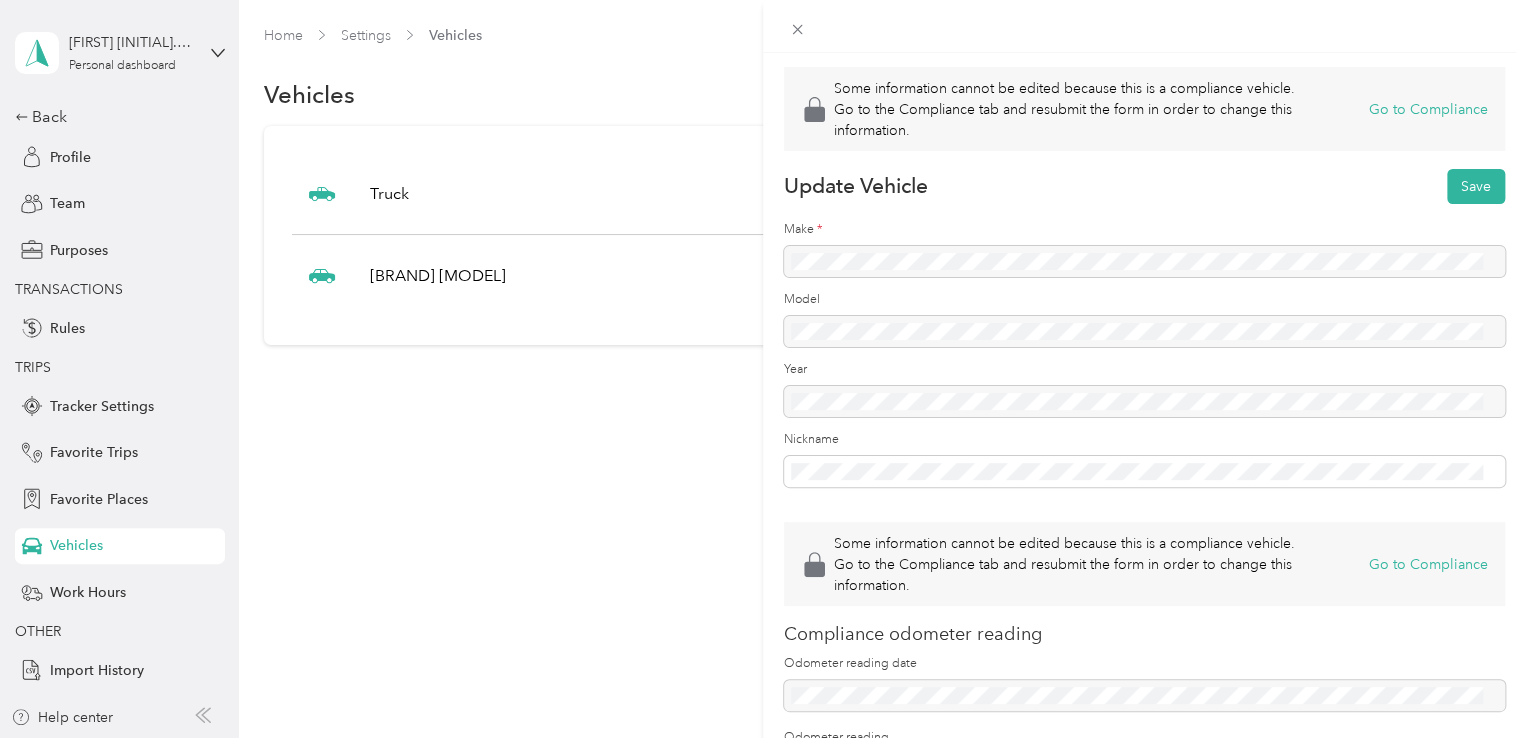 click on "Some information cannot be edited because this is a compliance vehicle. Go to the Compliance tab and resubmit the form in order to change this information. Go to Compliance Update Vehicle Save Make * Model Year Nickname Some information cannot be edited because this is a compliance vehicle. Go to the Compliance tab and resubmit the form in order to change this information. Go to Compliance Compliance odometer reading Odometer reading date Odometer reading" at bounding box center [763, 369] 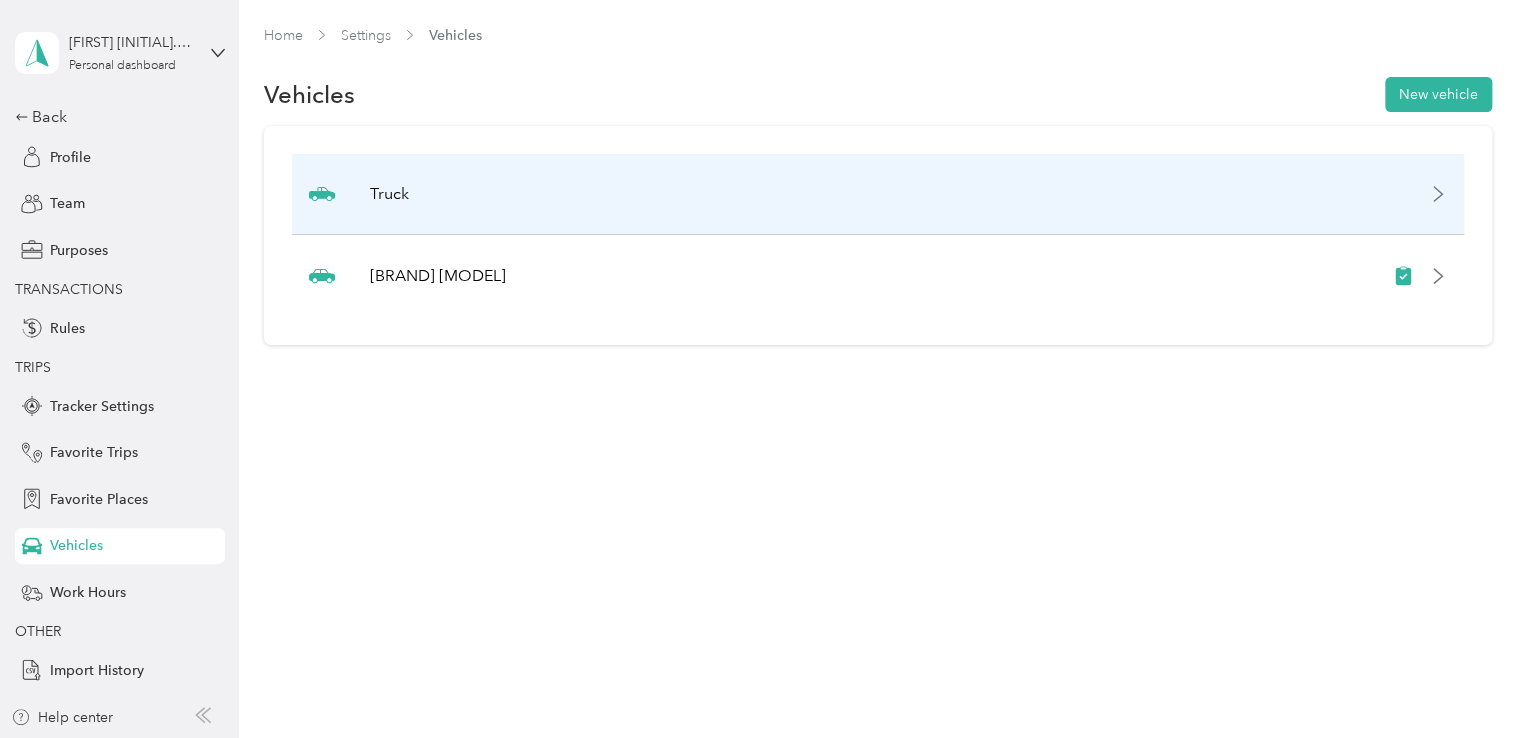 click on "Truck" at bounding box center [878, 194] 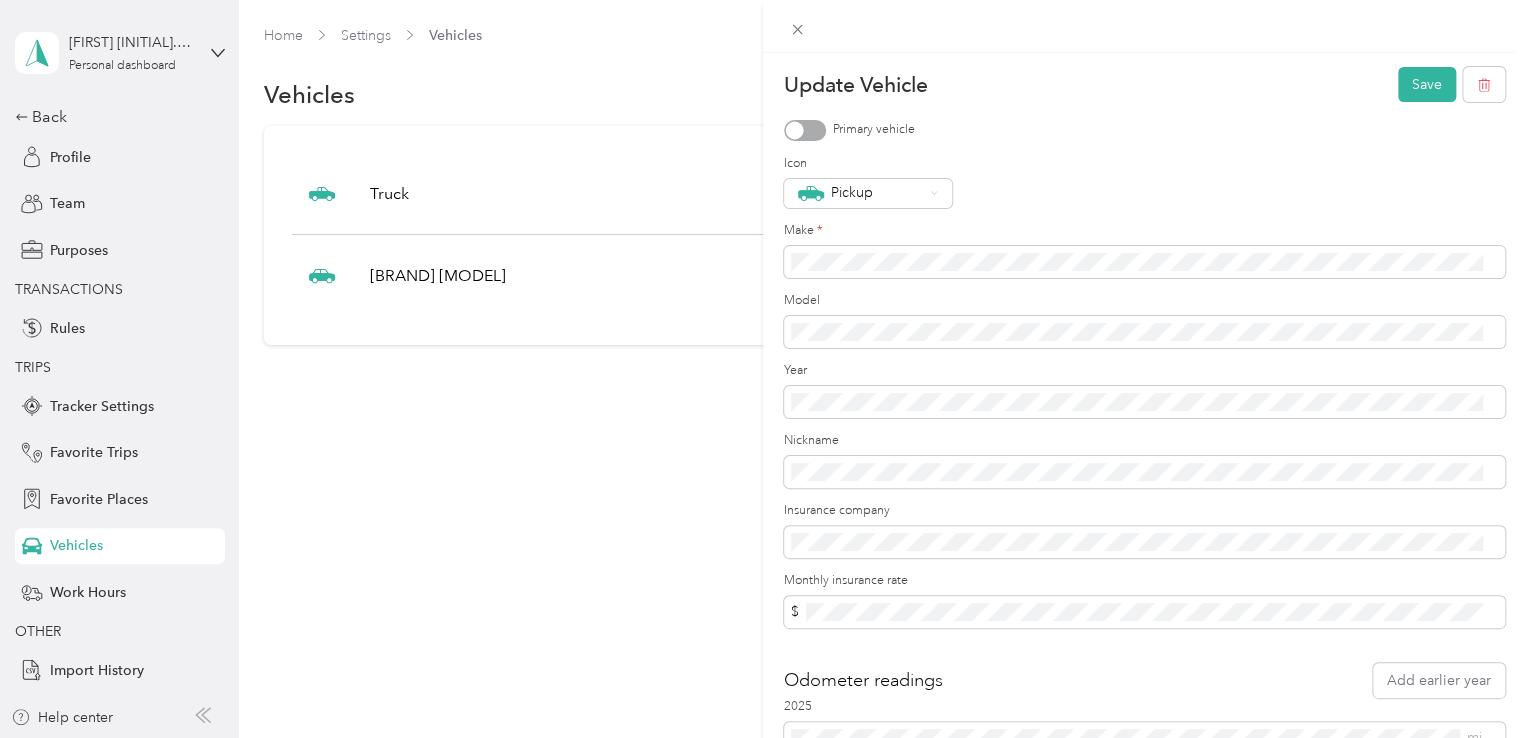 click on "Update Vehicle Save Primary vehicle Icon Pickup Make * Model Year Nickname Insurance company Monthly insurance rate $ Odometer readings Add earlier year [YEAR] mi" at bounding box center [763, 369] 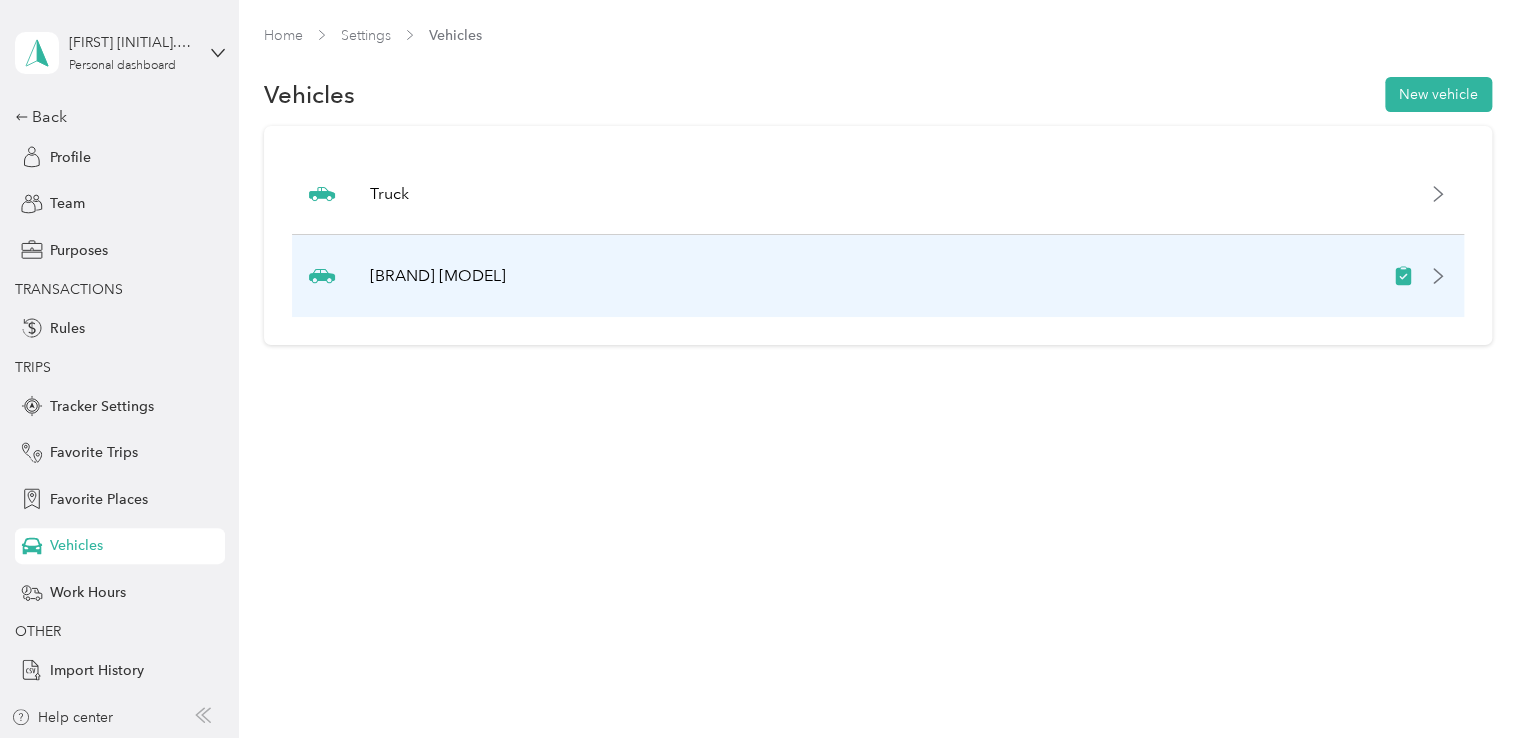 click 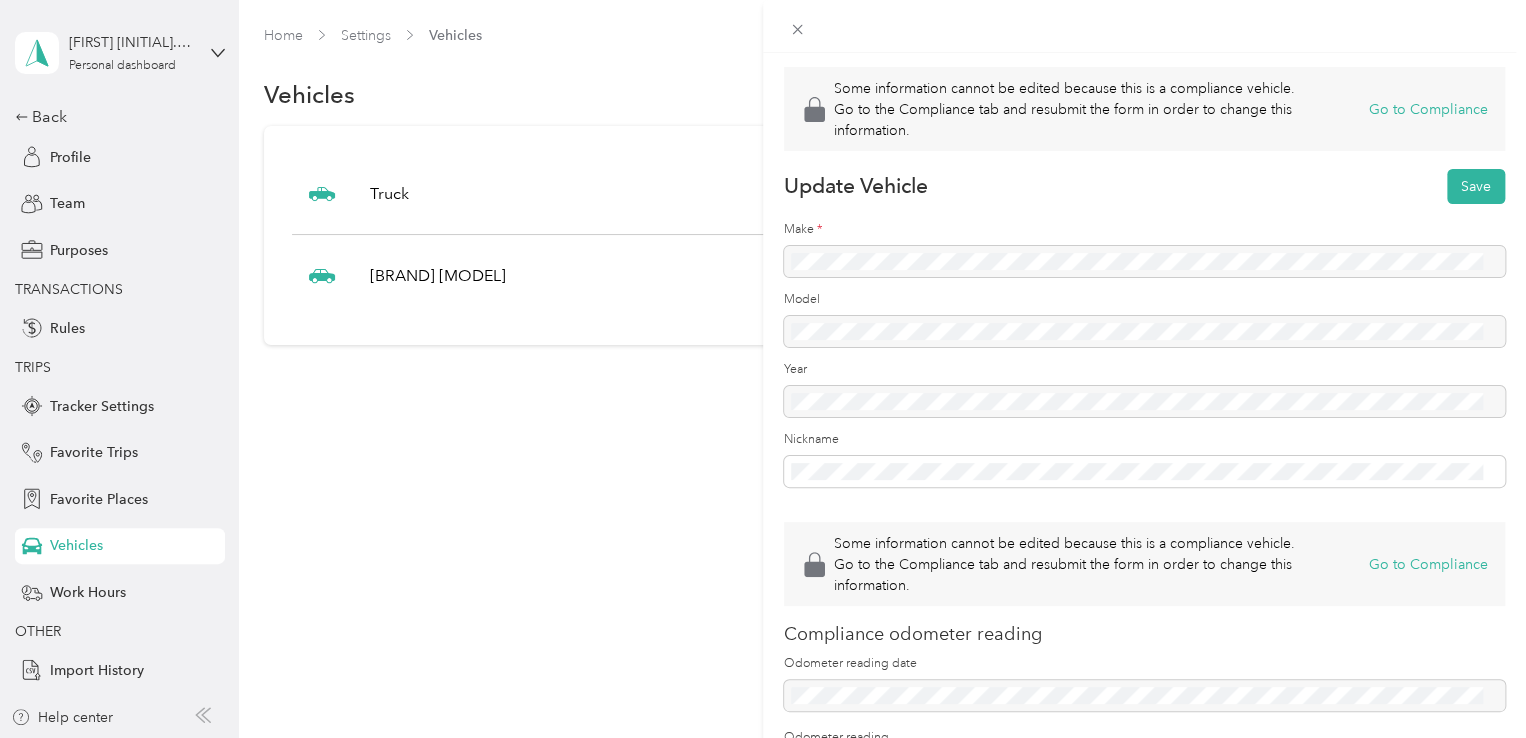click on "Some information cannot be edited because this is a compliance vehicle. Go to the Compliance tab and resubmit the form in order to change this information. Go to Compliance Update Vehicle Save Make * Model Year Nickname Some information cannot be edited because this is a compliance vehicle. Go to the Compliance tab and resubmit the form in order to change this information. Go to Compliance Compliance odometer reading Odometer reading date Odometer reading" at bounding box center (763, 369) 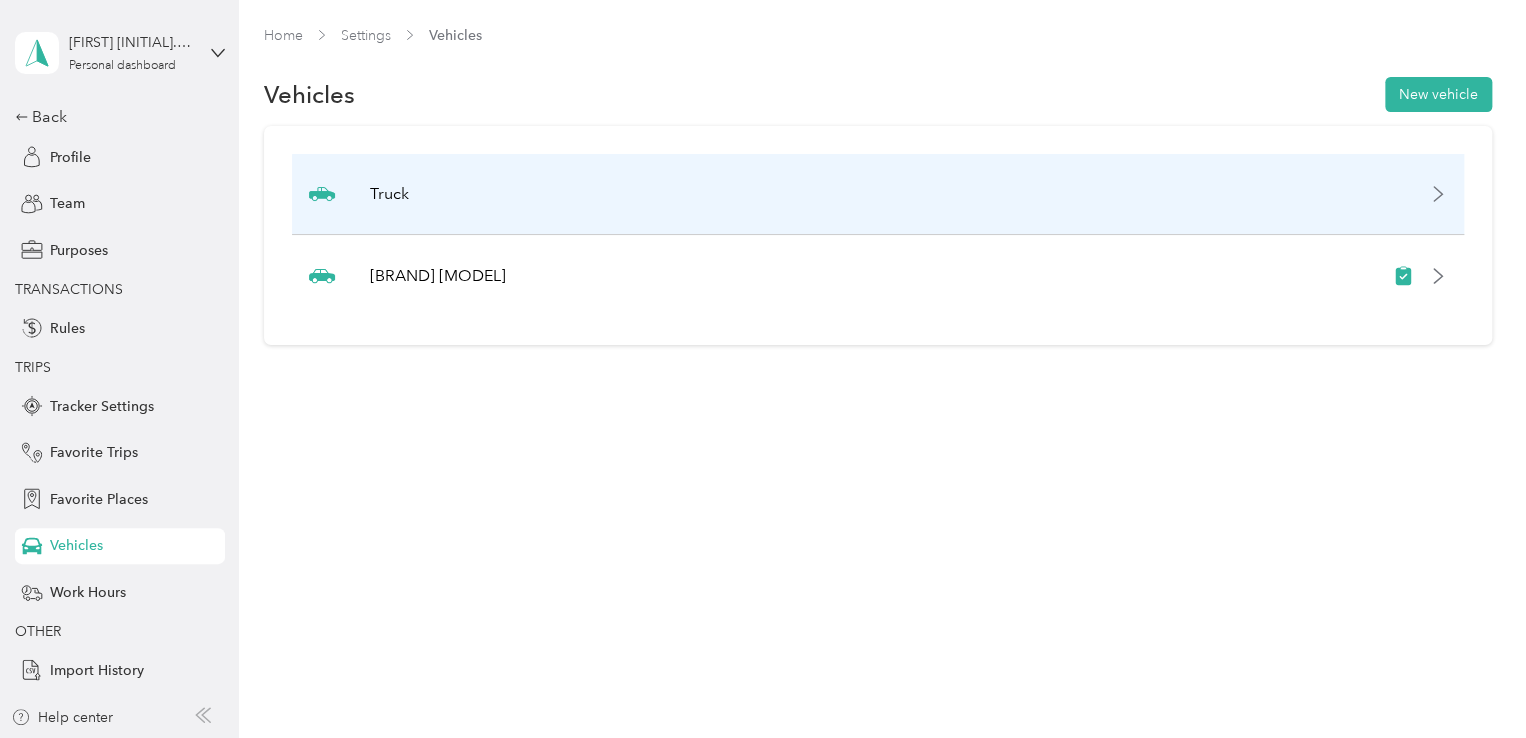 click 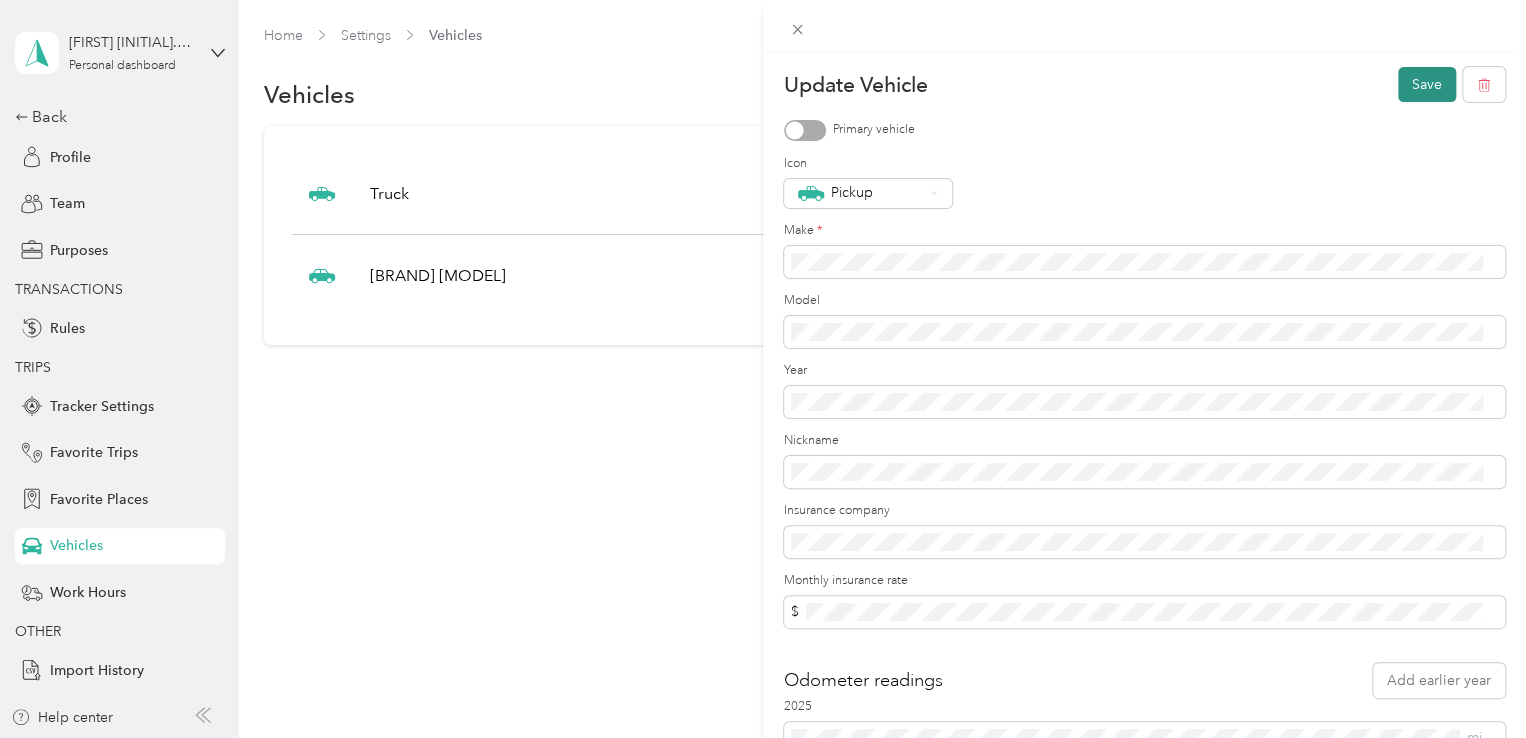 click on "Save" at bounding box center [1427, 84] 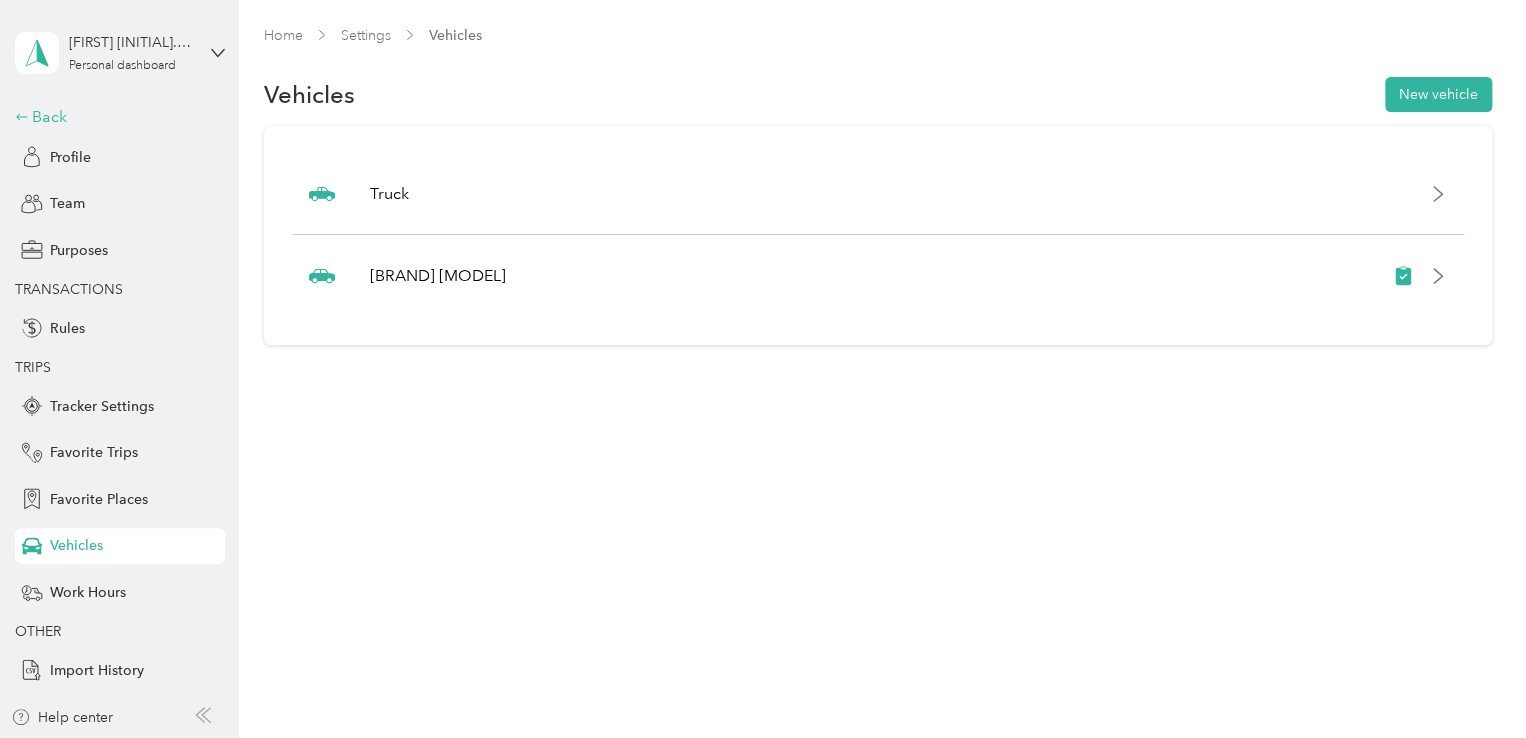 click on "Back" at bounding box center (115, 117) 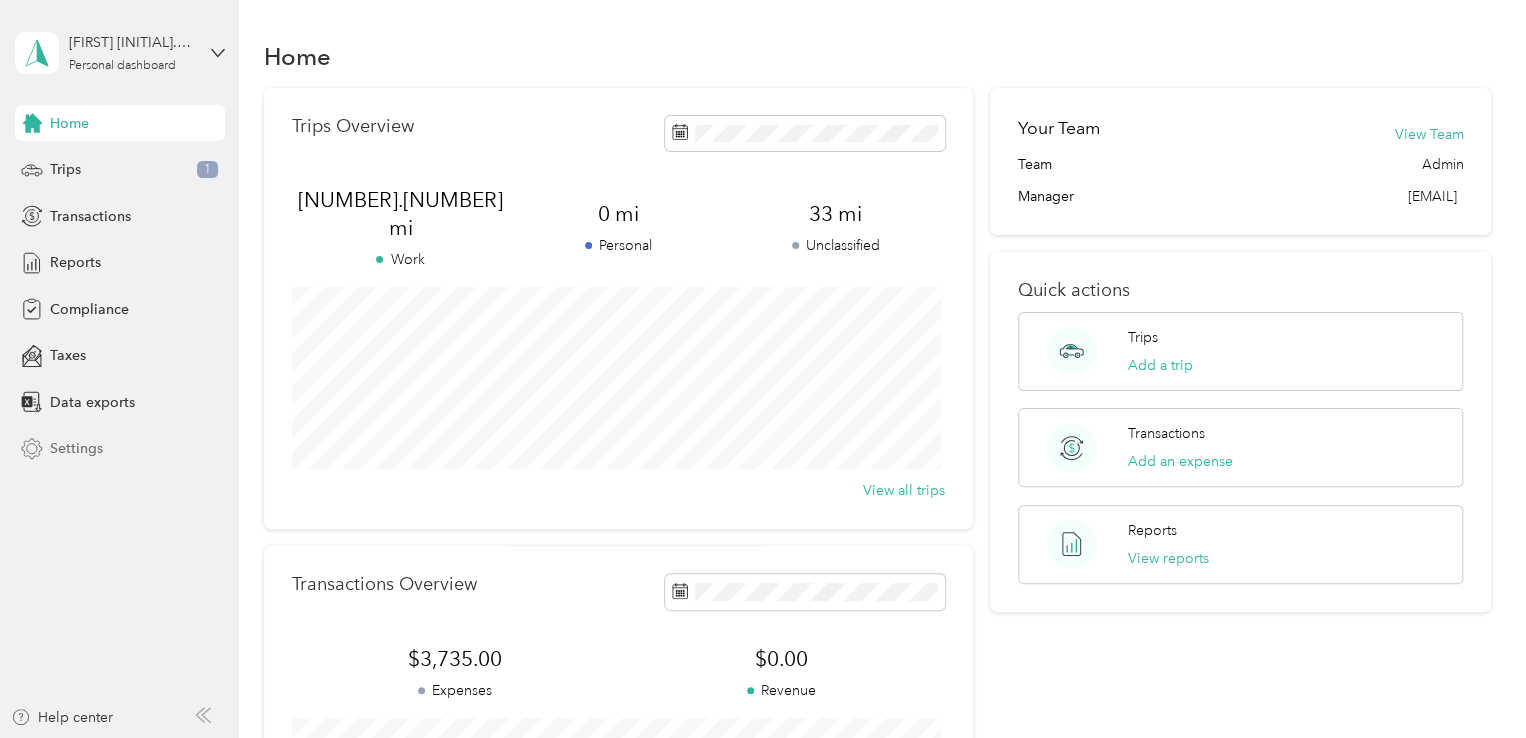 click on "Settings" at bounding box center [76, 448] 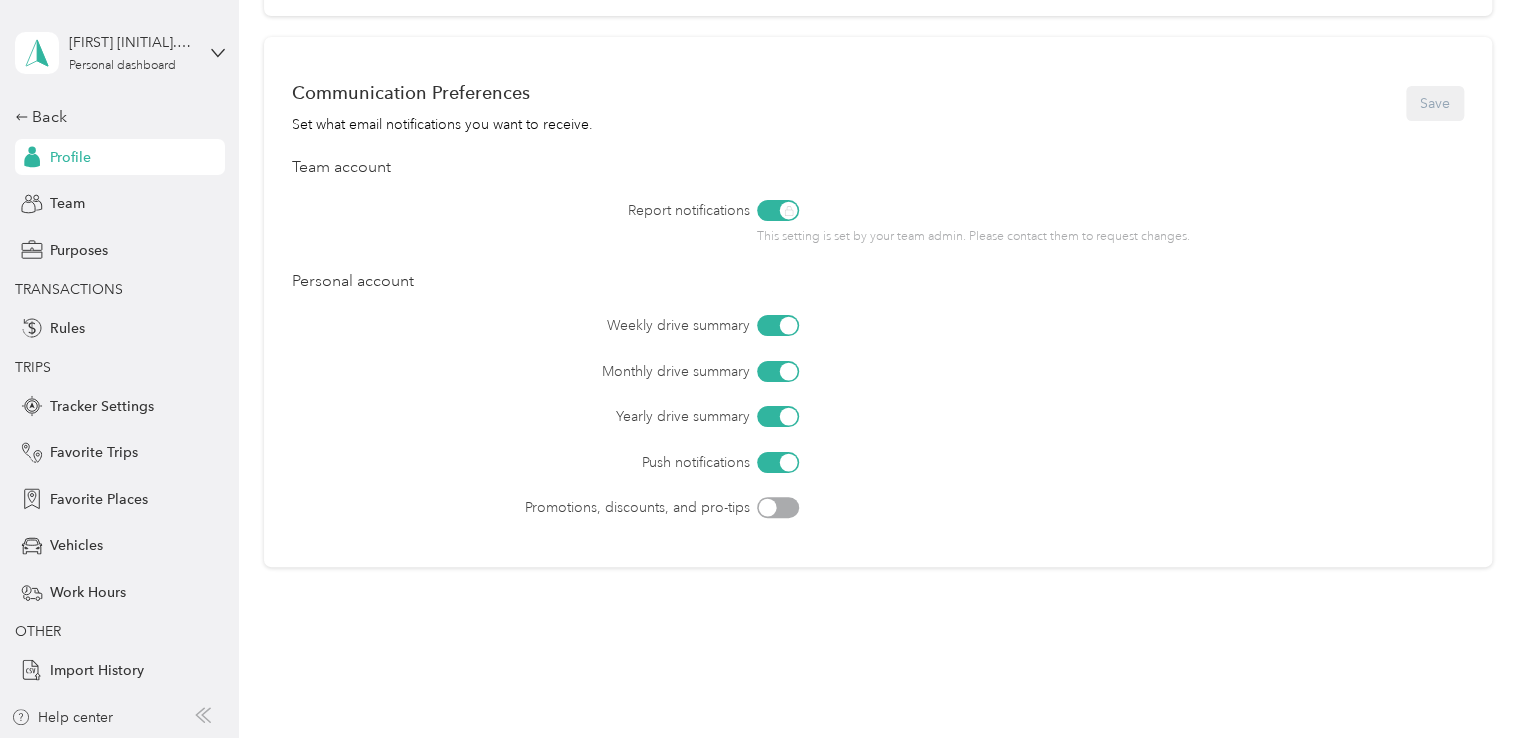 scroll, scrollTop: 857, scrollLeft: 0, axis: vertical 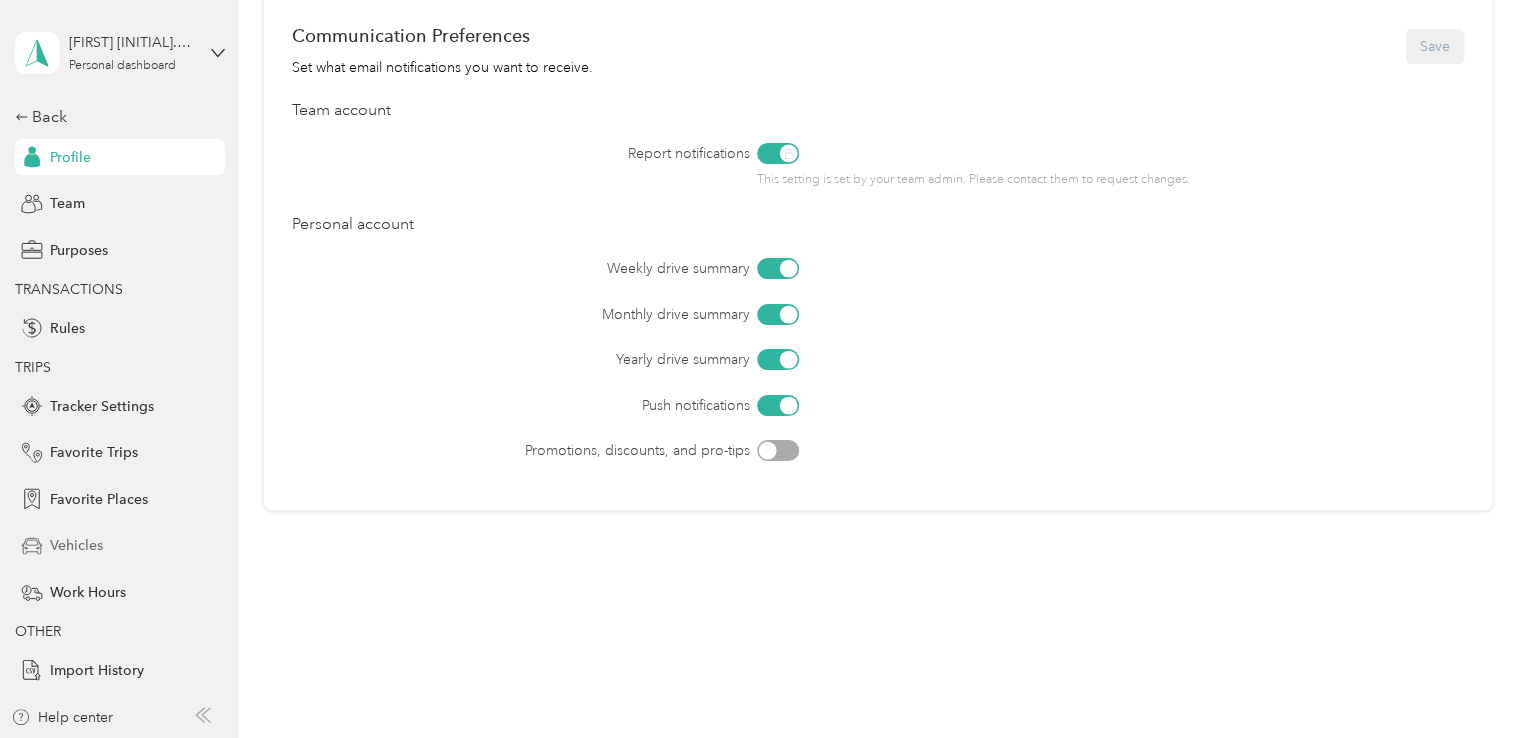 click on "Vehicles" at bounding box center [76, 545] 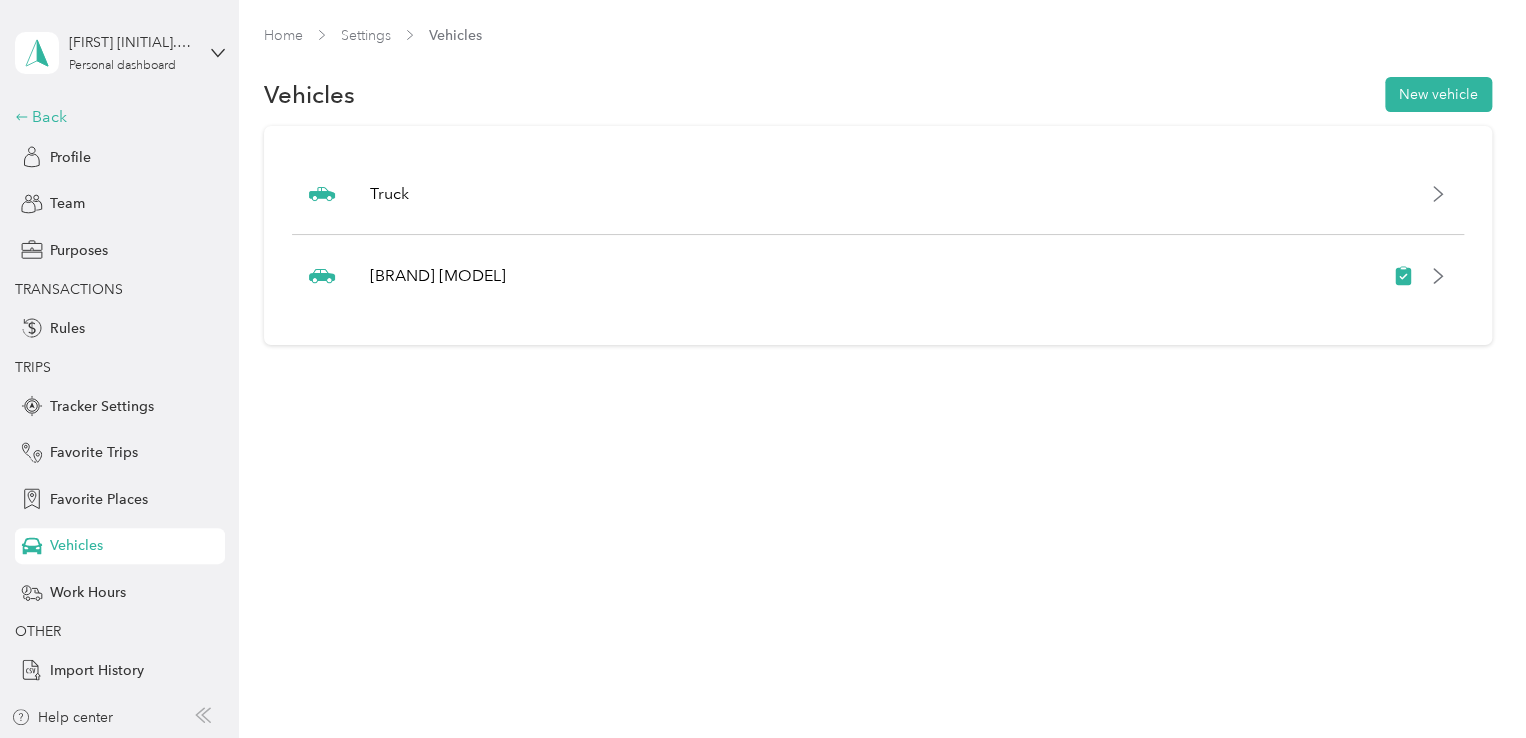 click on "Back" at bounding box center (115, 117) 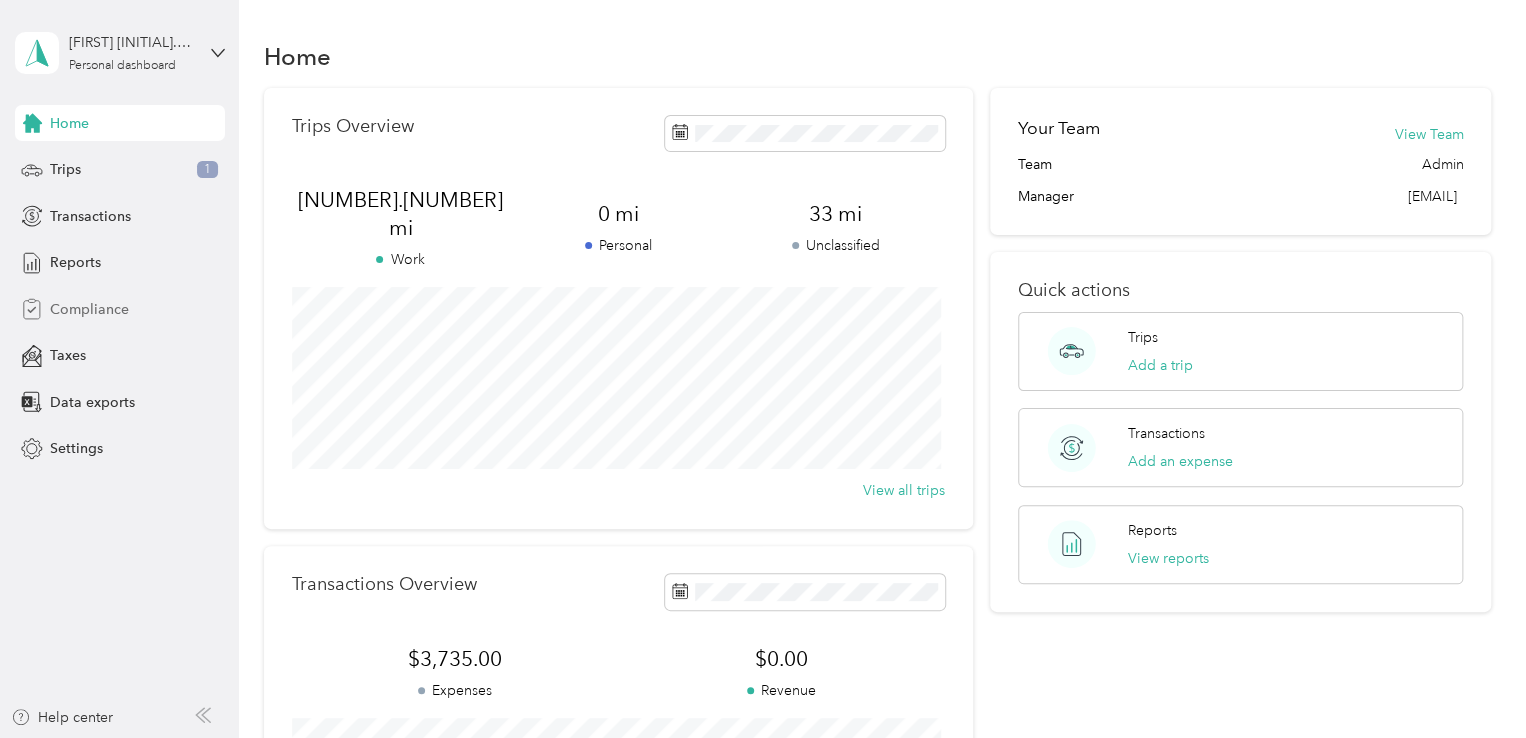click on "Compliance" at bounding box center [89, 309] 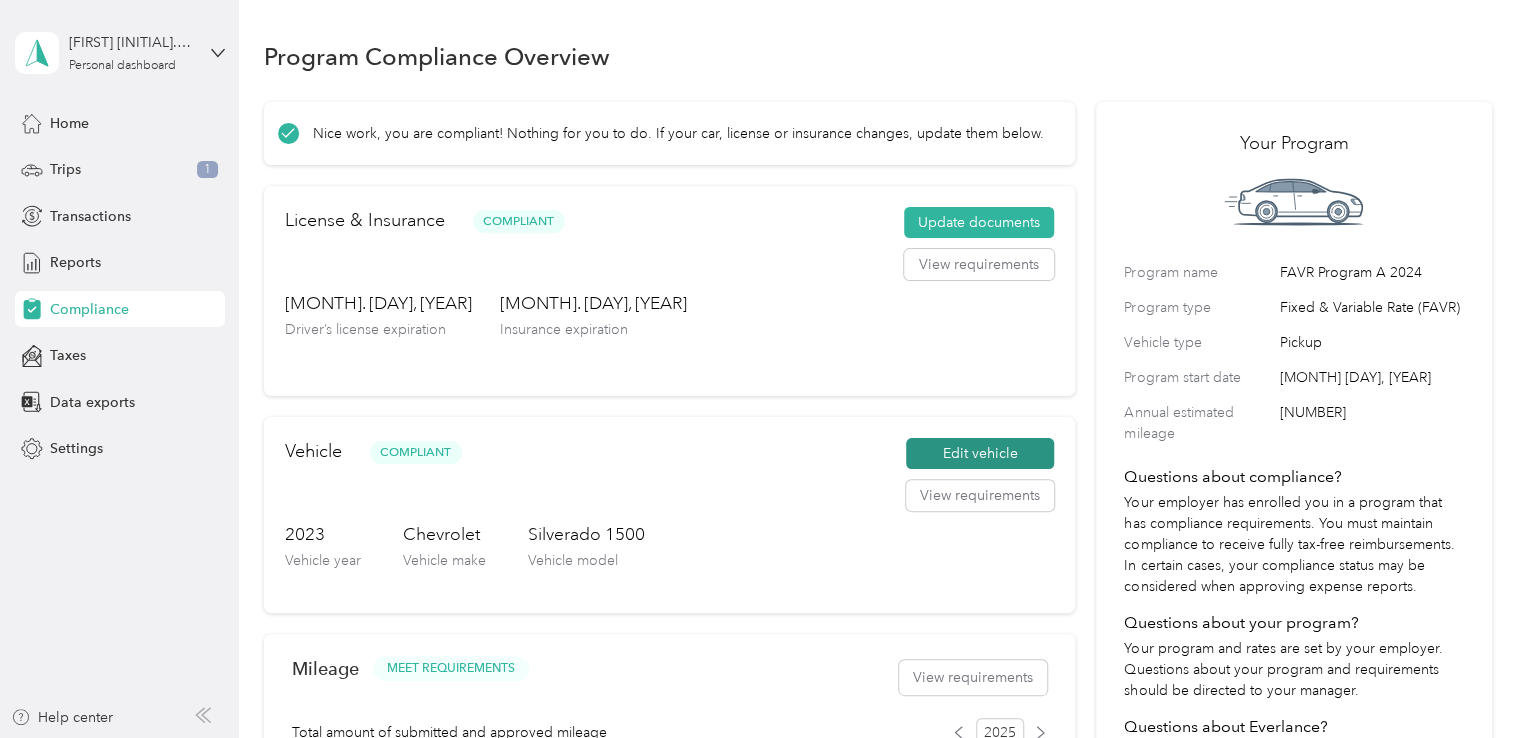 click on "Edit vehicle" at bounding box center [980, 454] 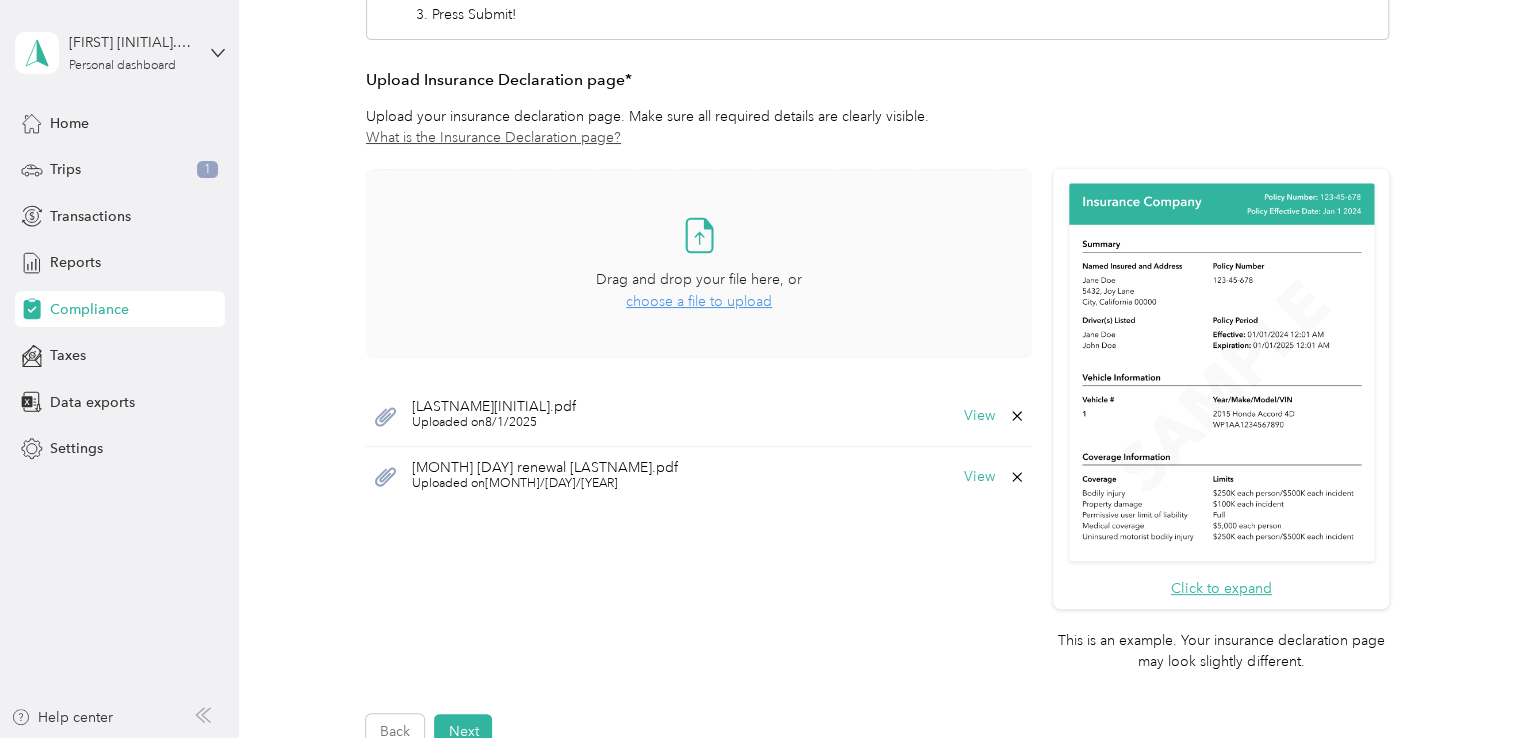 scroll, scrollTop: 600, scrollLeft: 0, axis: vertical 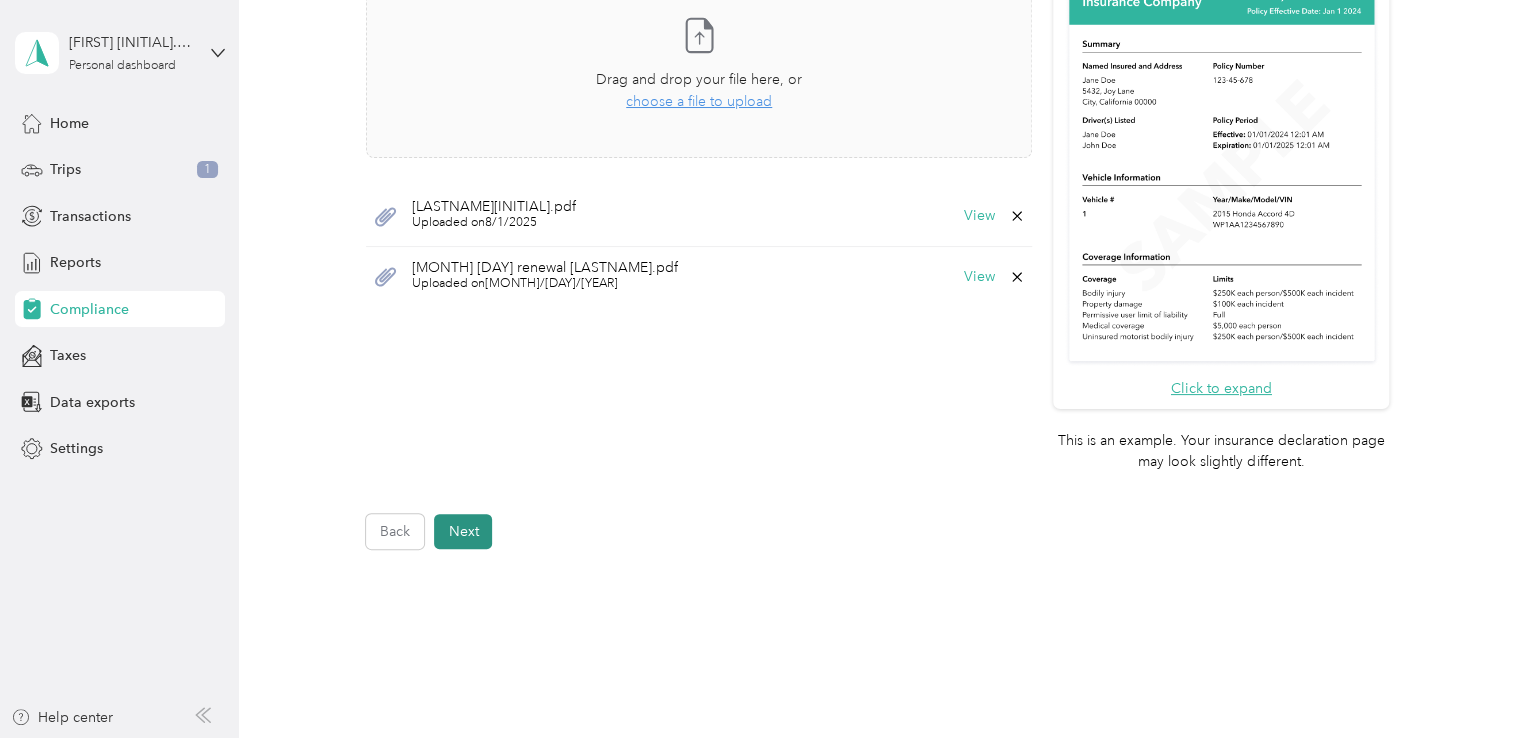 click on "Next" at bounding box center (463, 531) 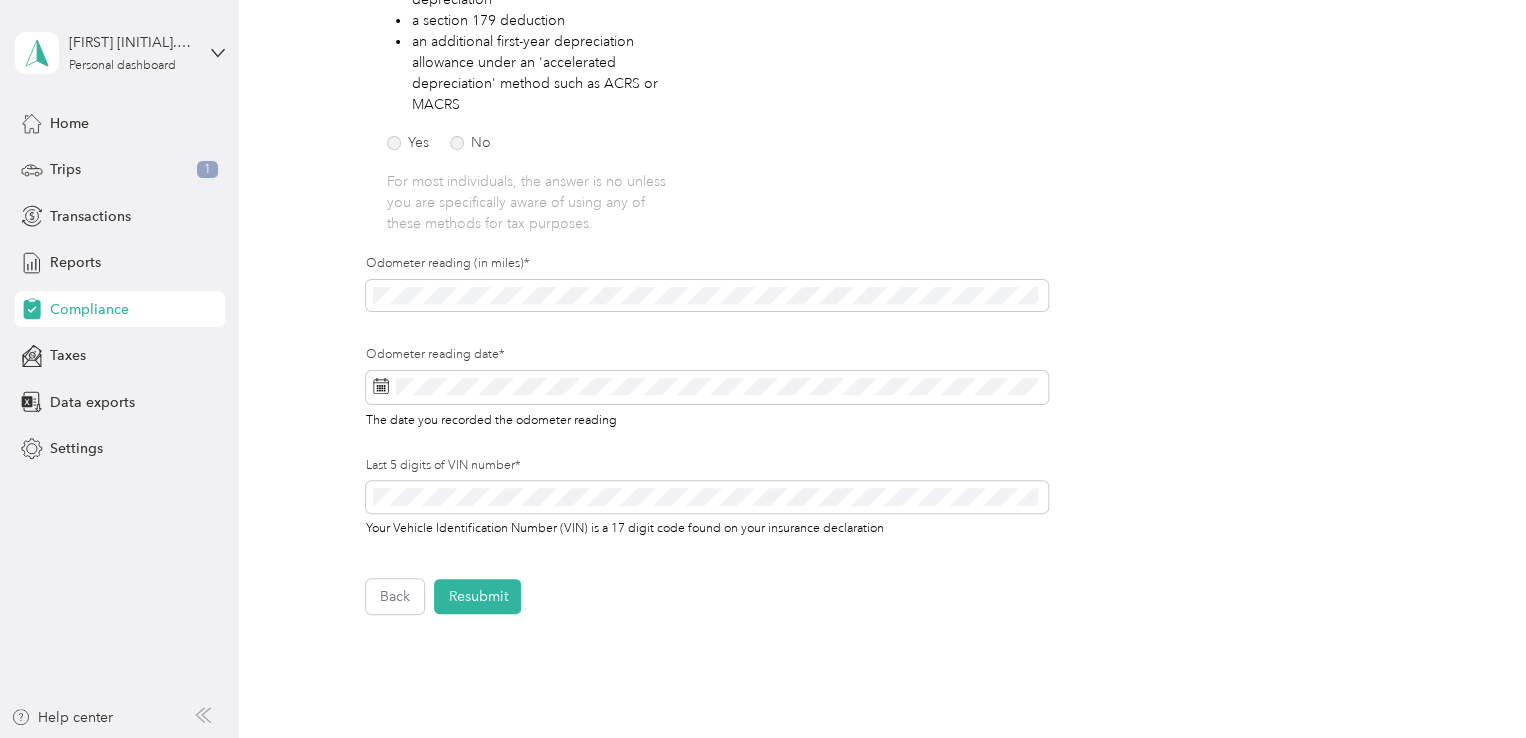 scroll, scrollTop: 500, scrollLeft: 0, axis: vertical 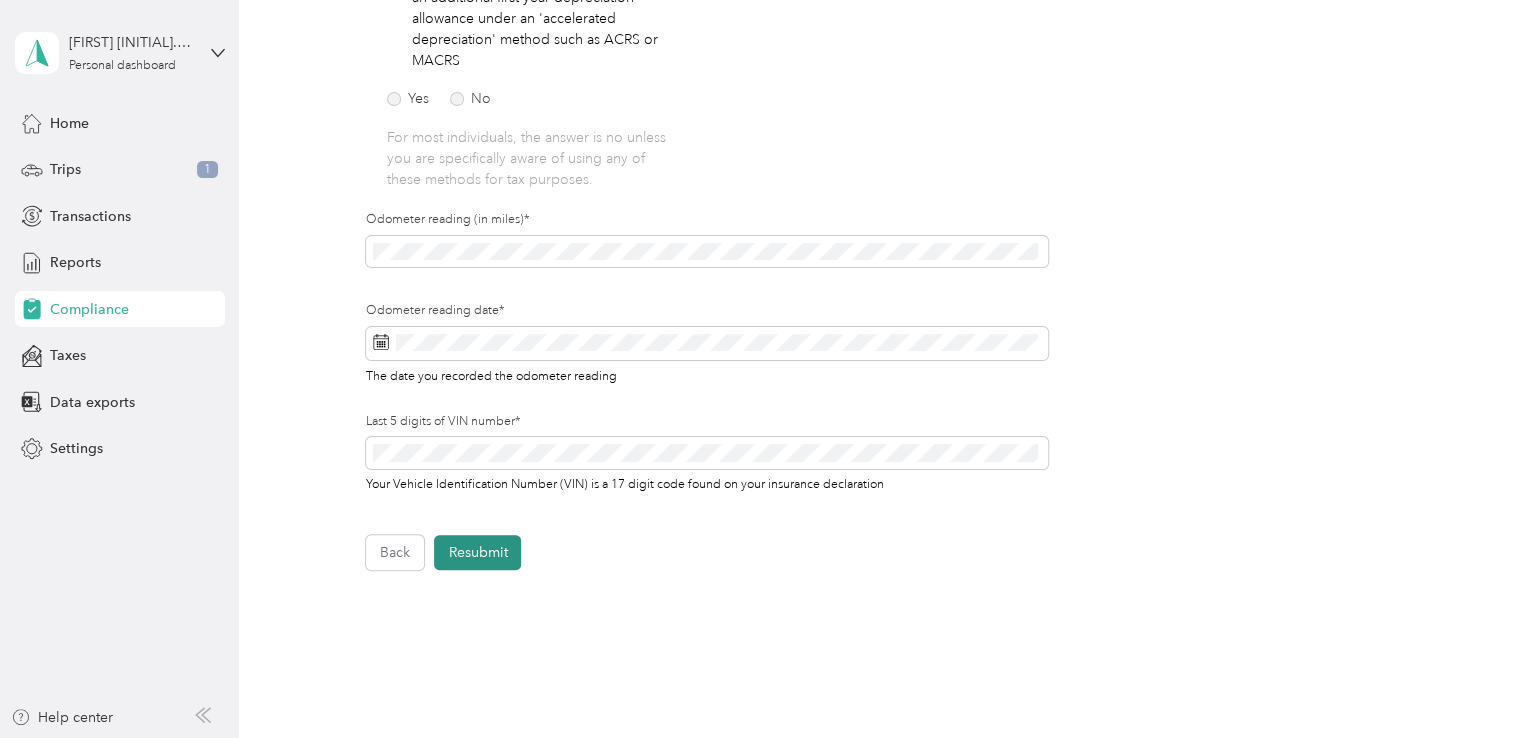 click on "Resubmit" at bounding box center [477, 552] 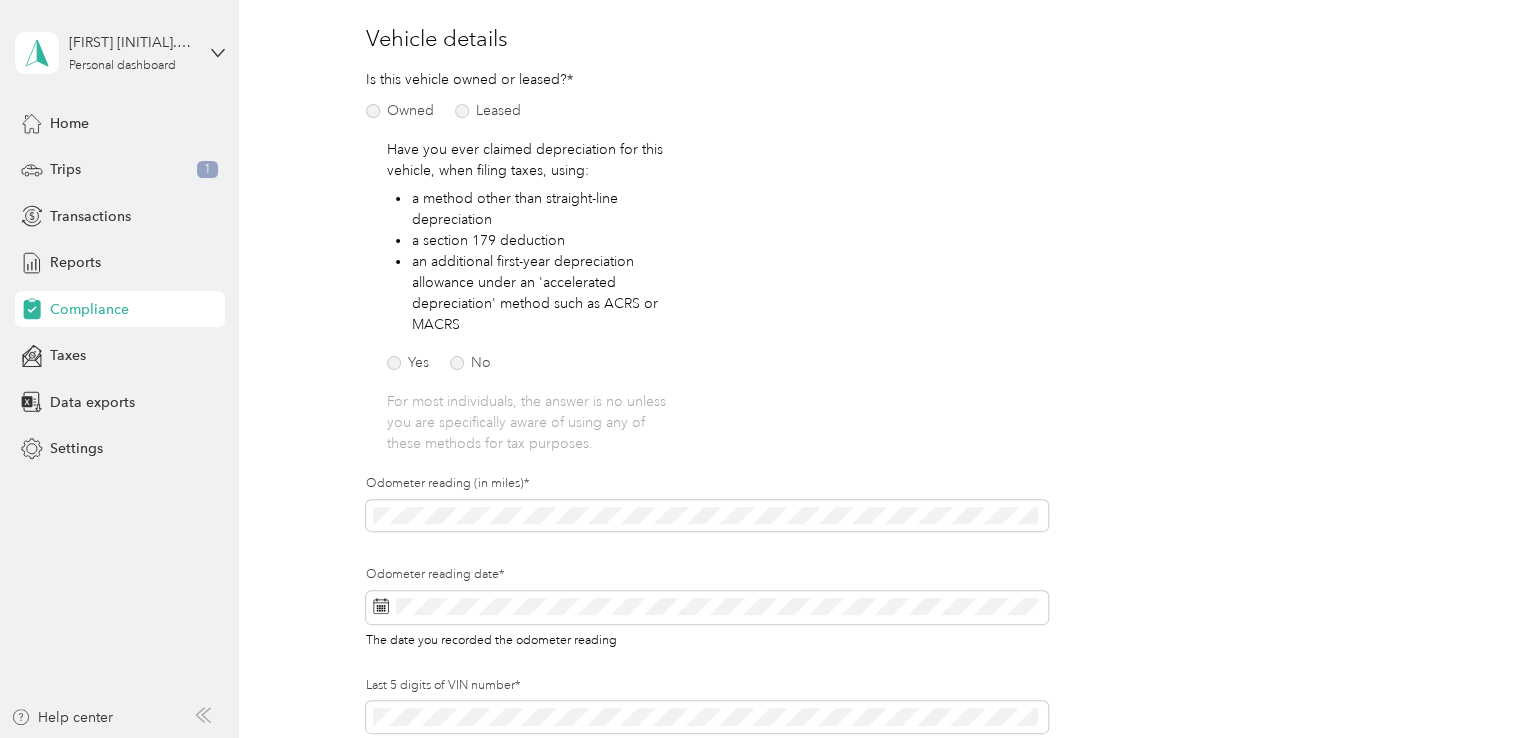 scroll, scrollTop: 24, scrollLeft: 0, axis: vertical 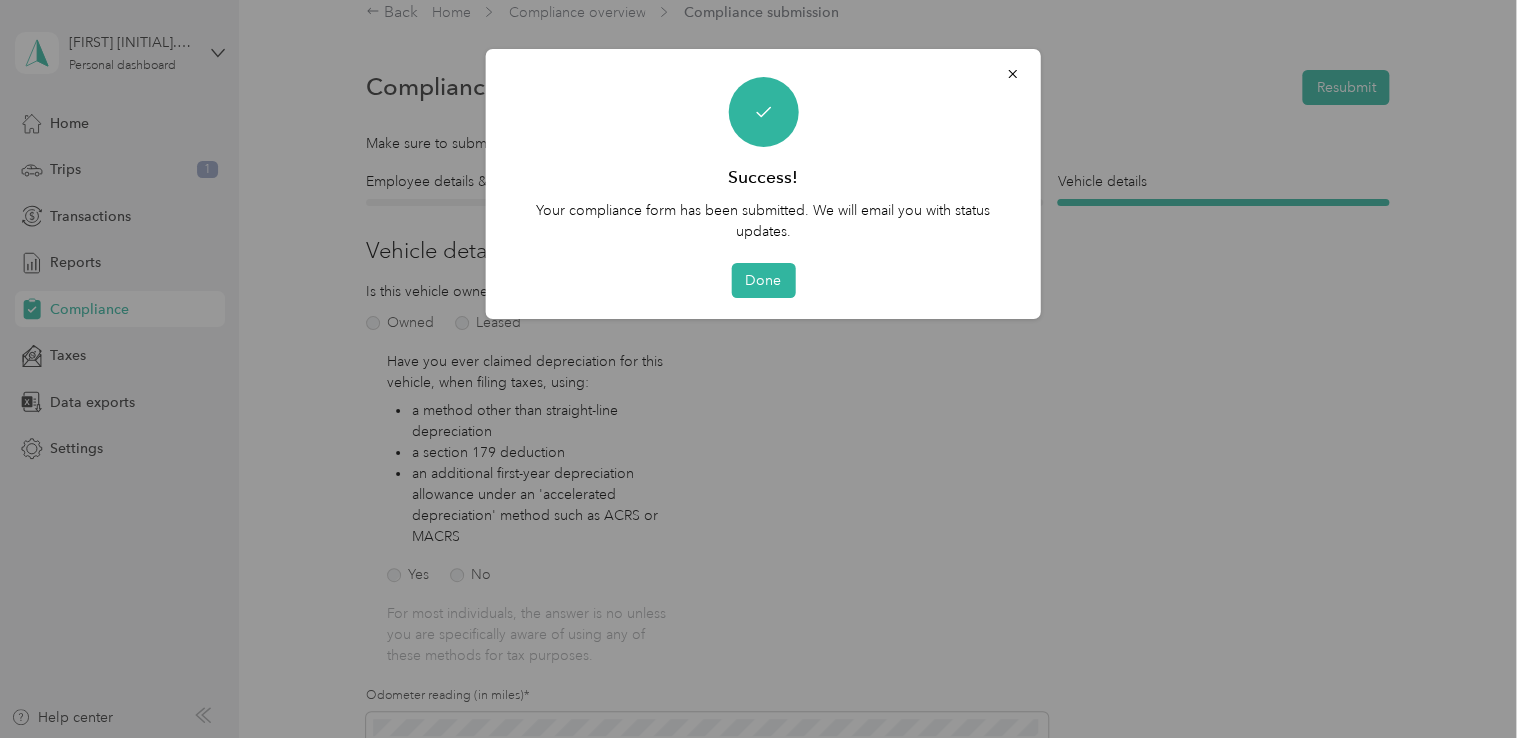 click on "Done" at bounding box center (763, 280) 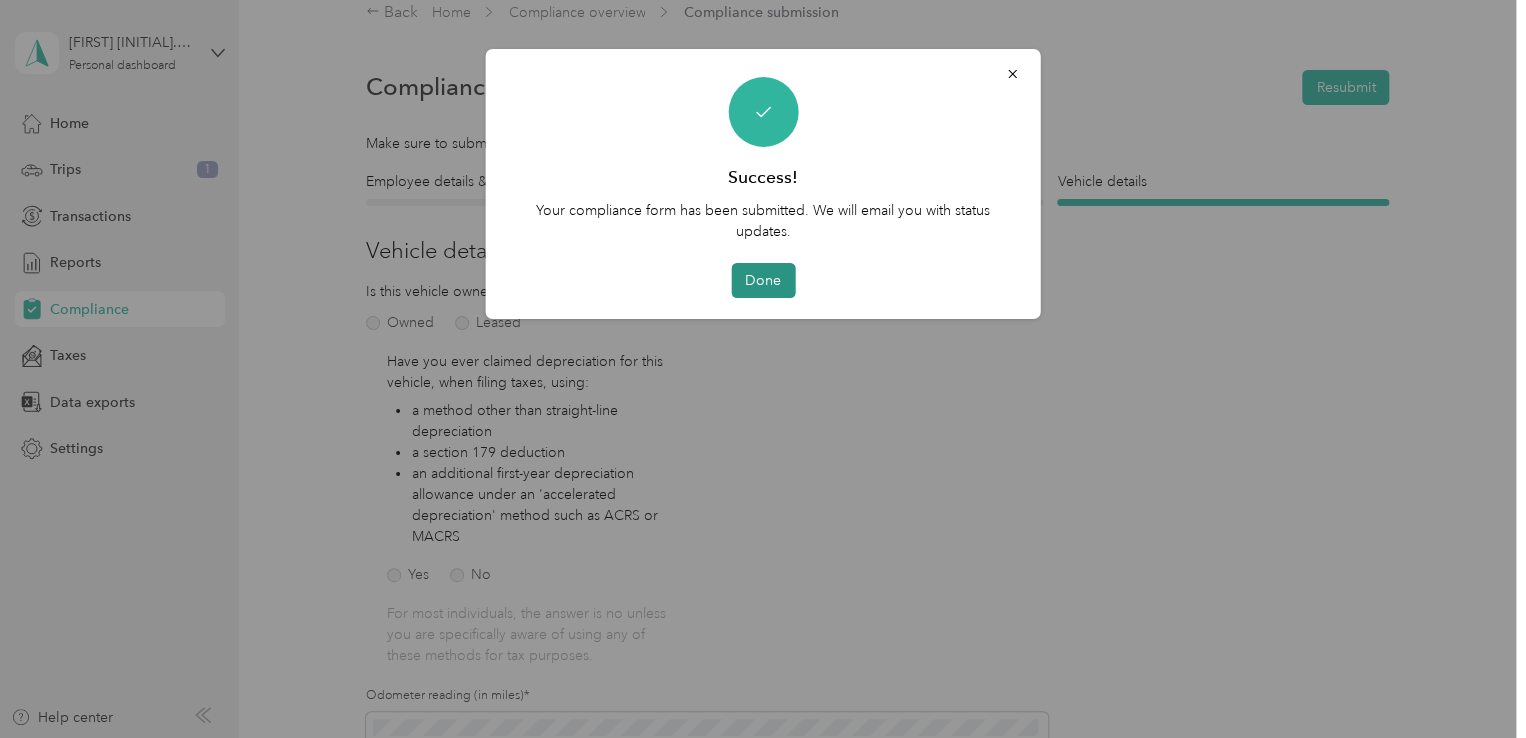 click on "Done" at bounding box center (763, 280) 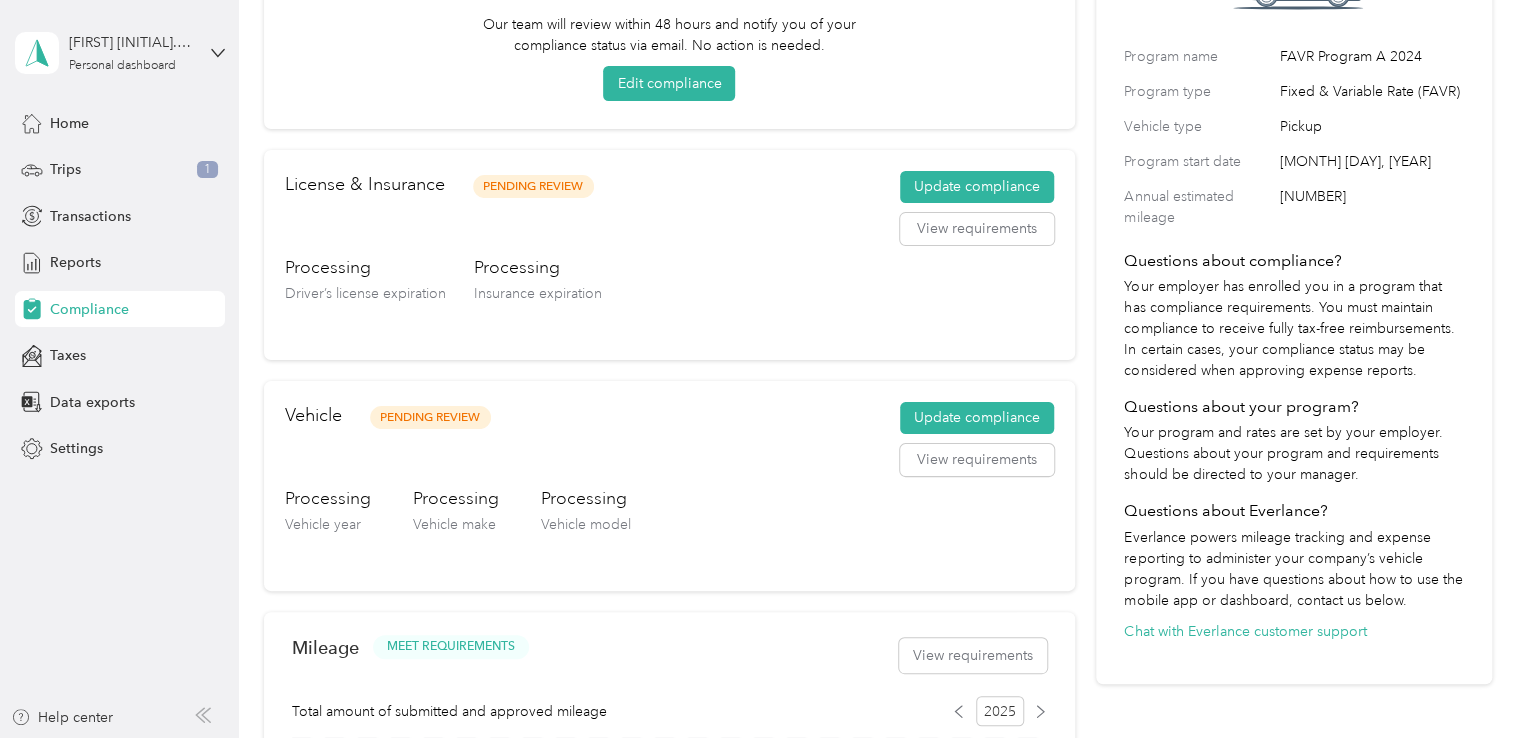 scroll, scrollTop: 0, scrollLeft: 0, axis: both 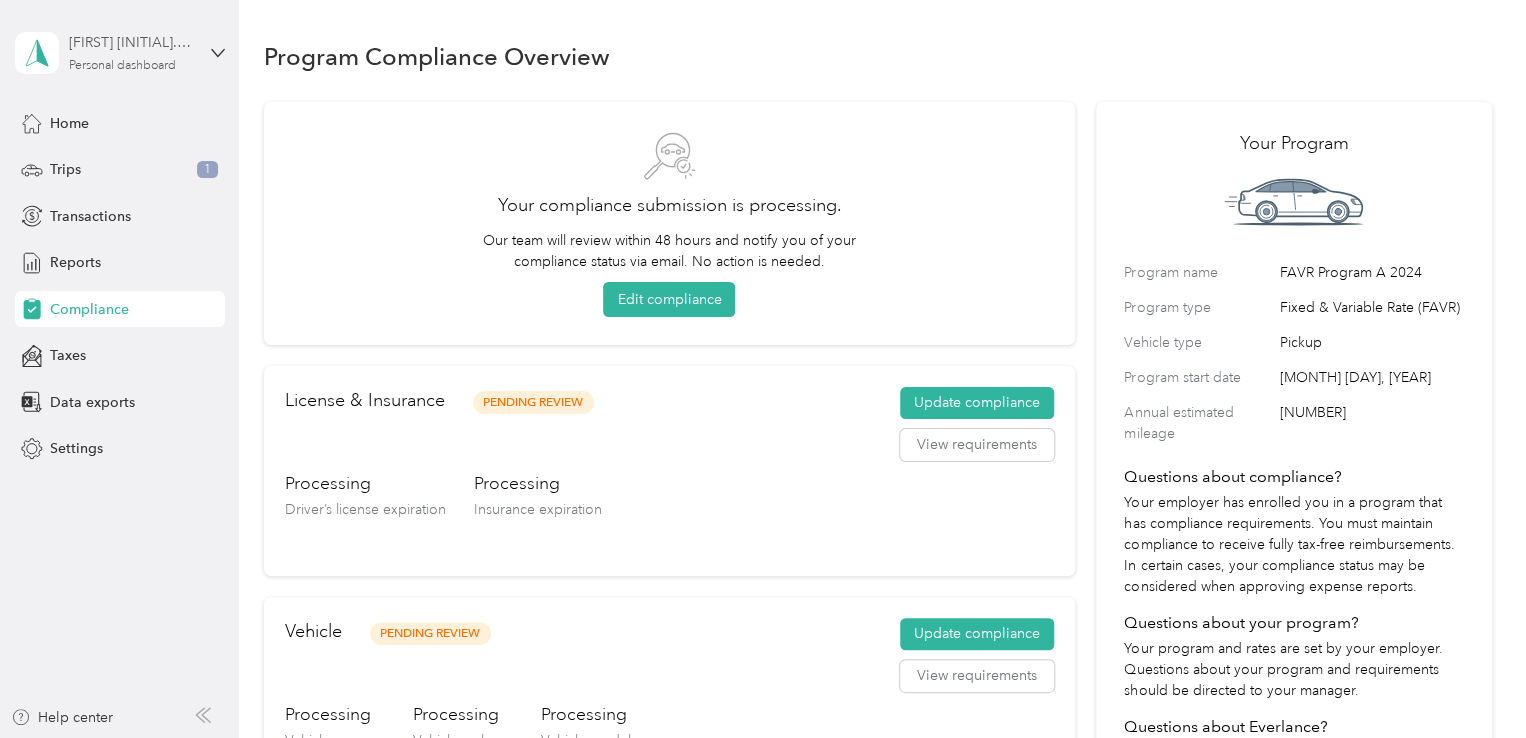 click on "[FIRST] [INITIAL]. [LASTNAME] Personal dashboard" at bounding box center [131, 52] 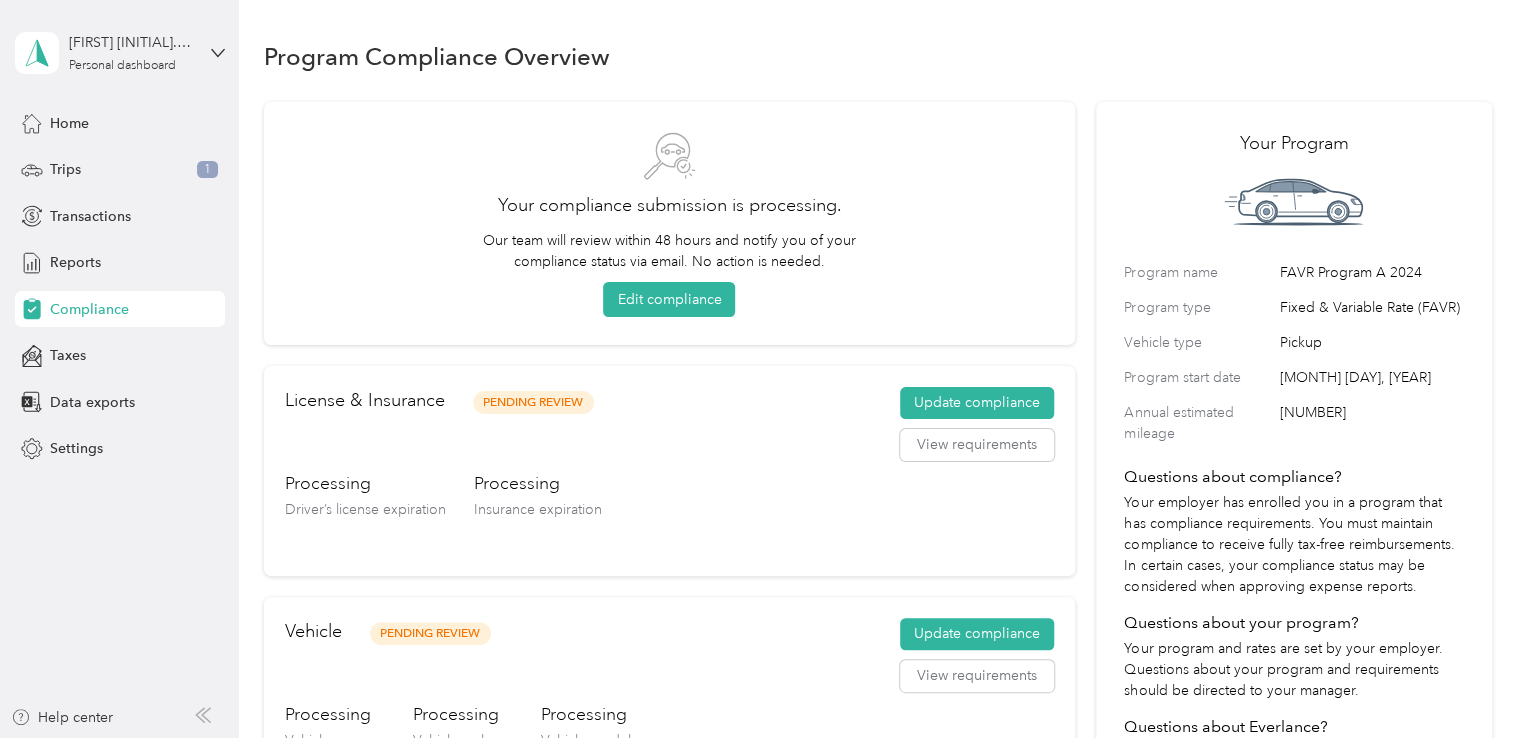 click on "Log out" at bounding box center (167, 155) 